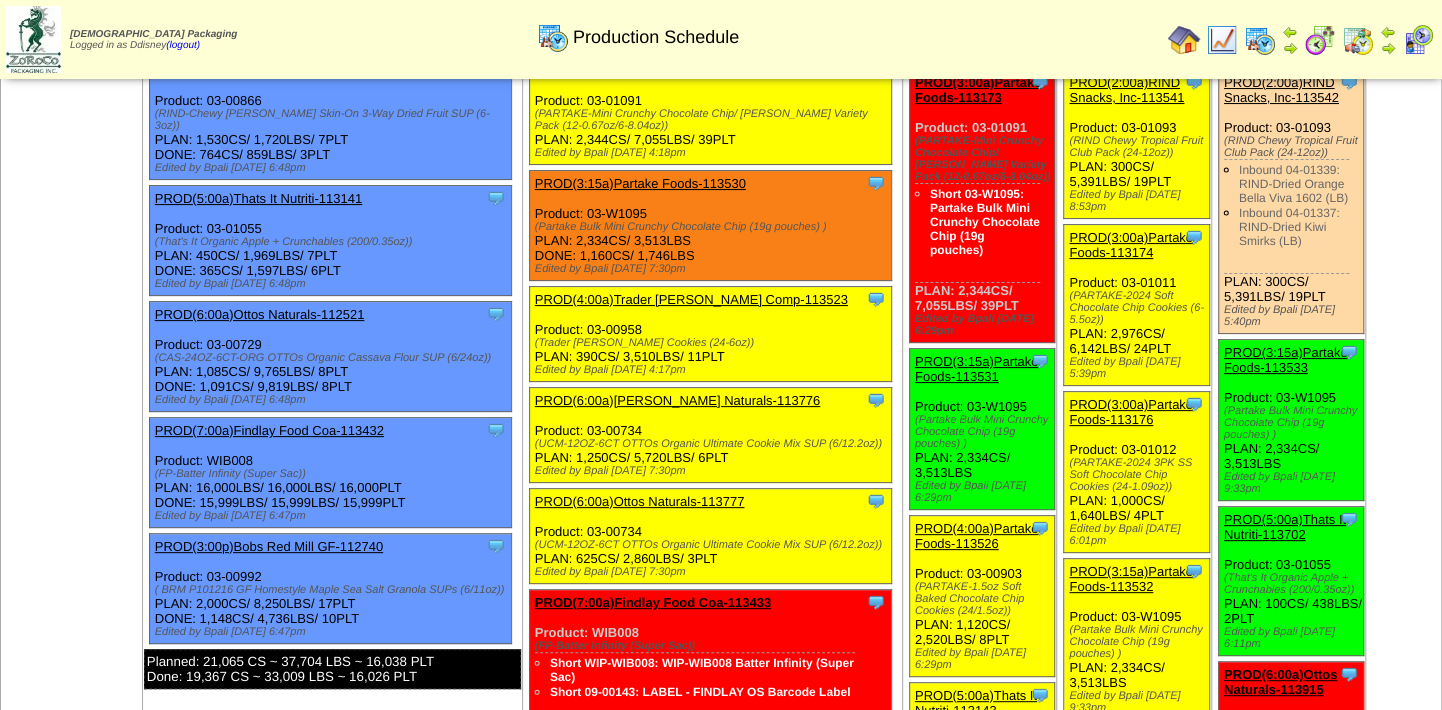 scroll, scrollTop: 0, scrollLeft: 0, axis: both 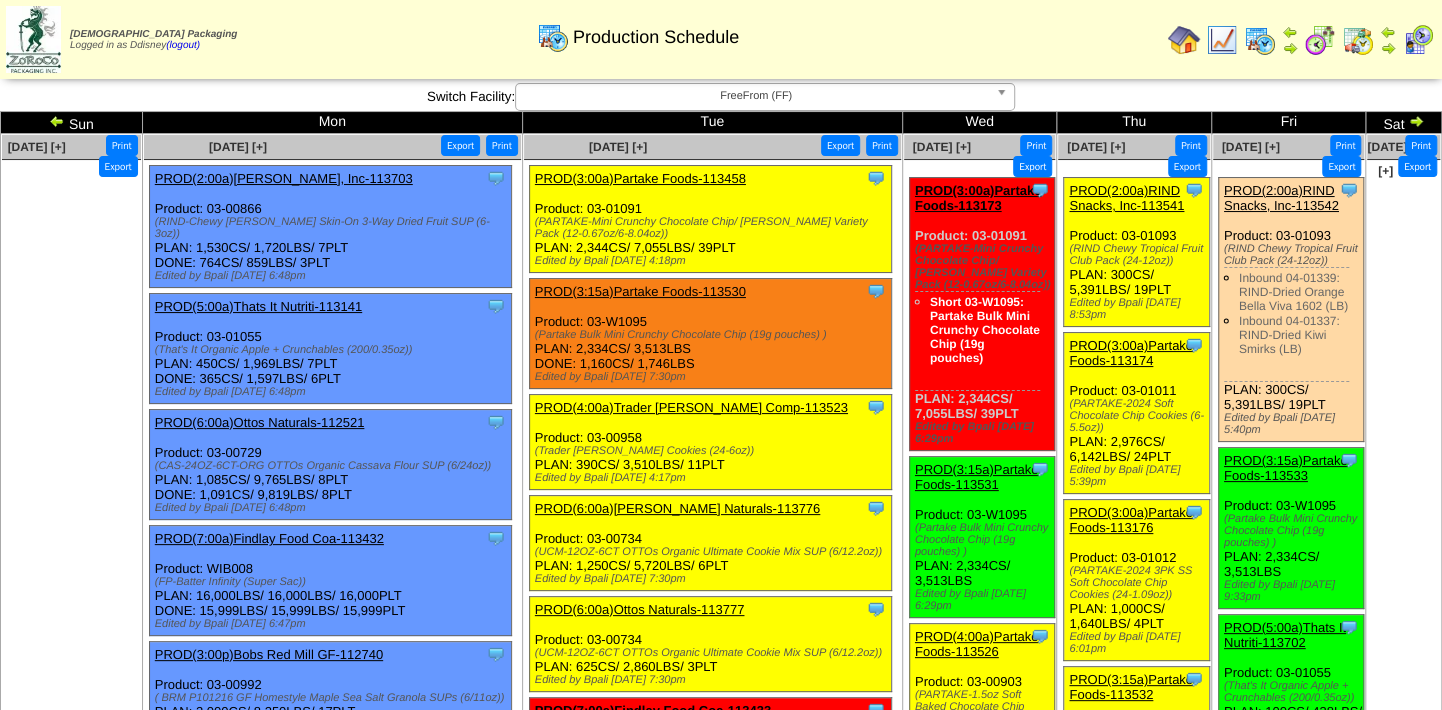 click at bounding box center [1358, 40] 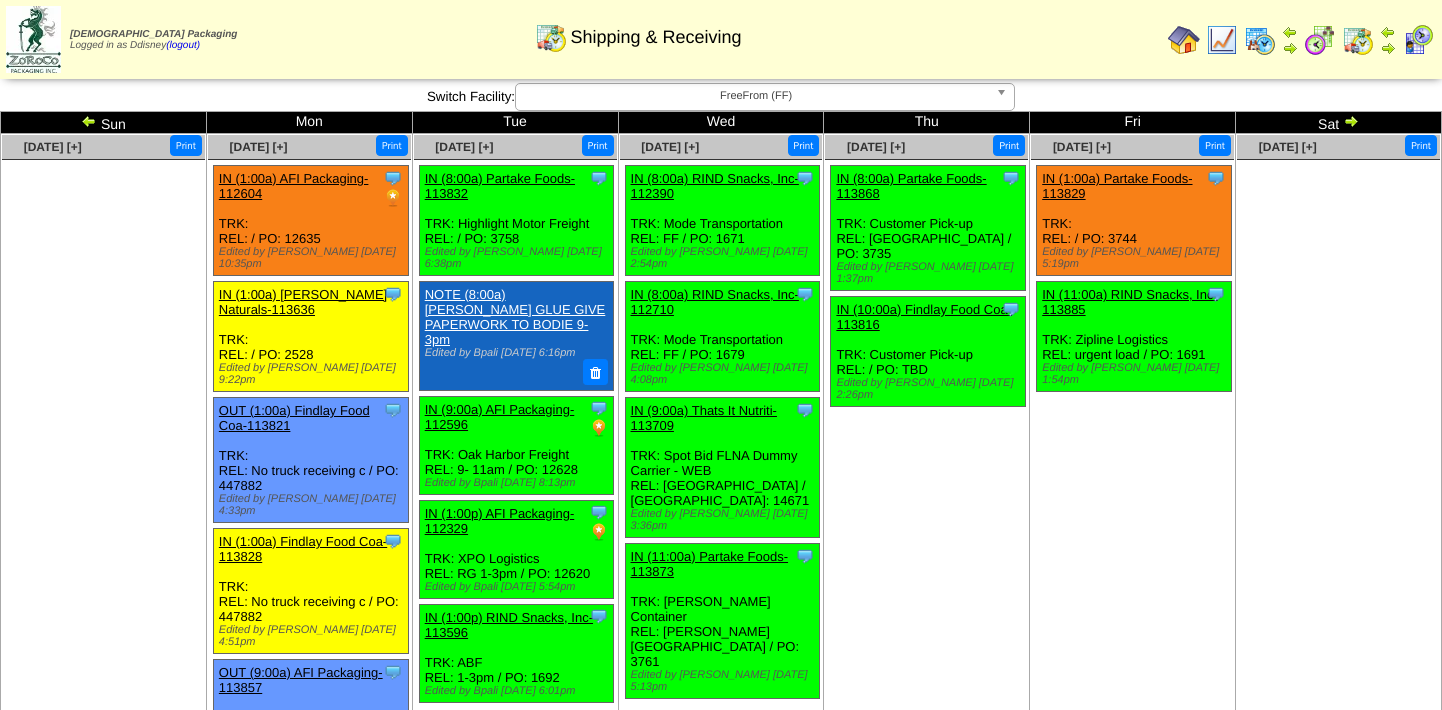 scroll, scrollTop: 0, scrollLeft: 0, axis: both 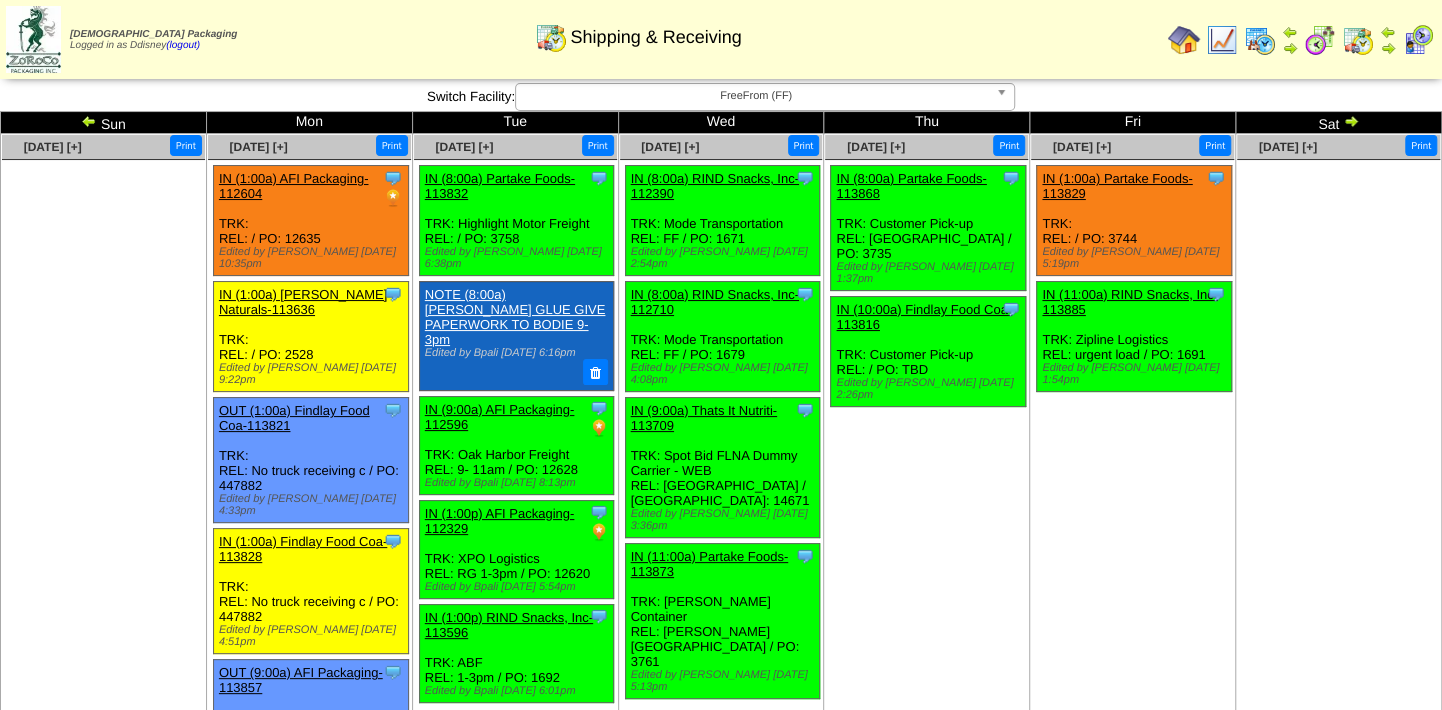 click at bounding box center (1338, 310) 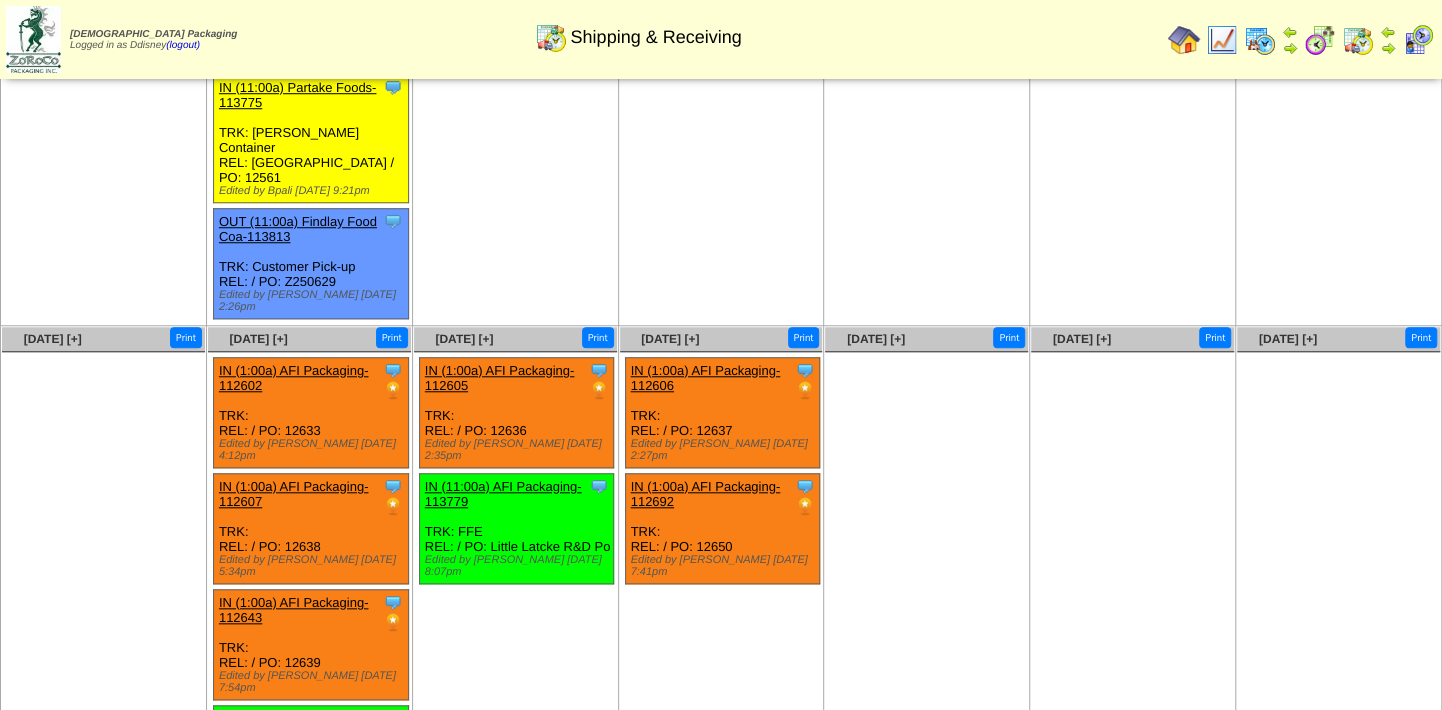 scroll, scrollTop: 0, scrollLeft: 0, axis: both 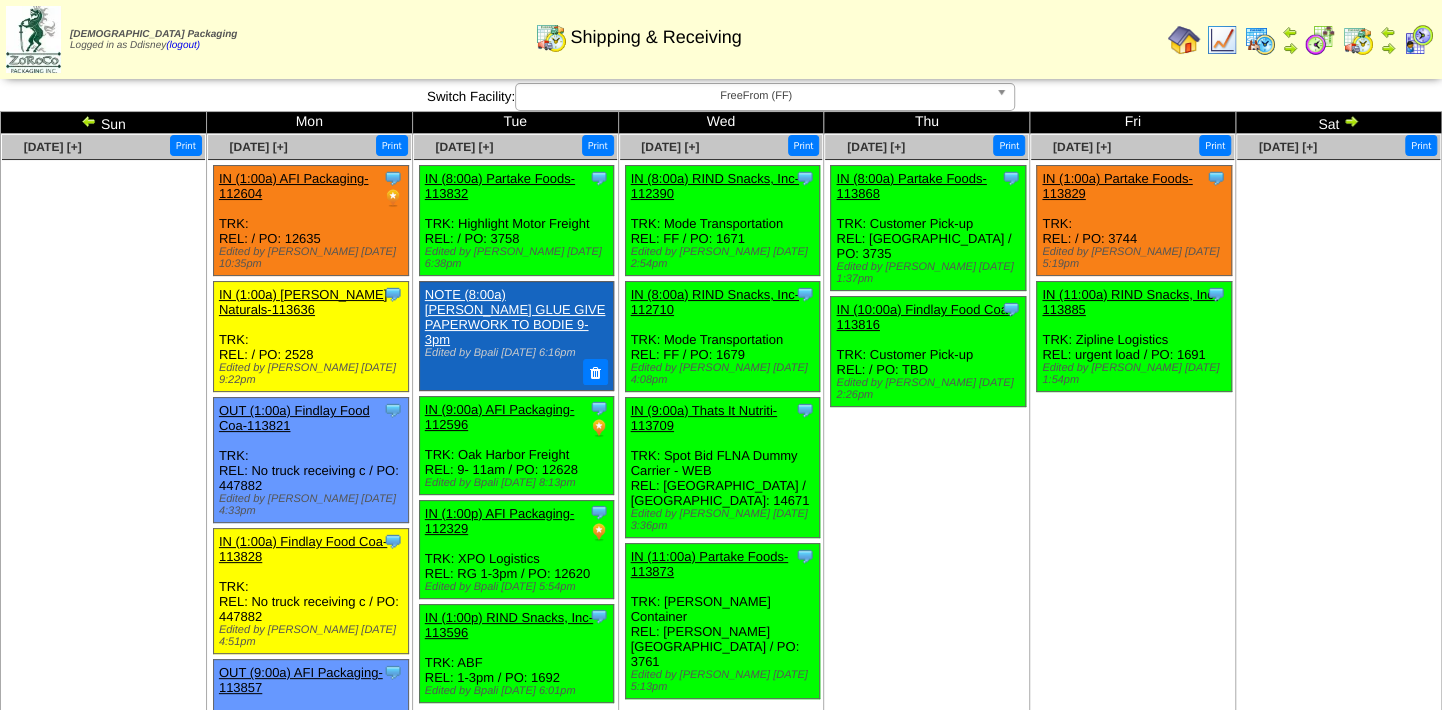 click on "IN
(1:00a)
AFI Packaging-112604" at bounding box center [294, 186] 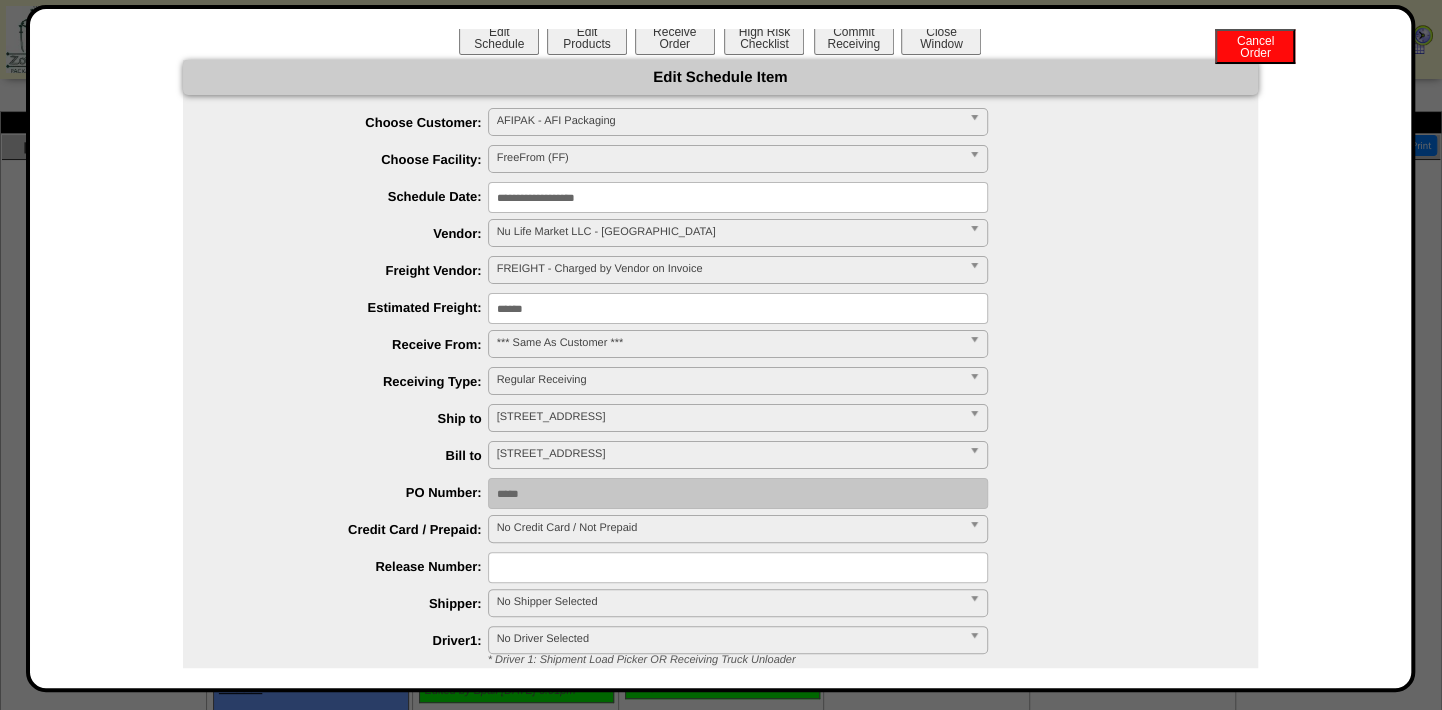 scroll, scrollTop: 0, scrollLeft: 0, axis: both 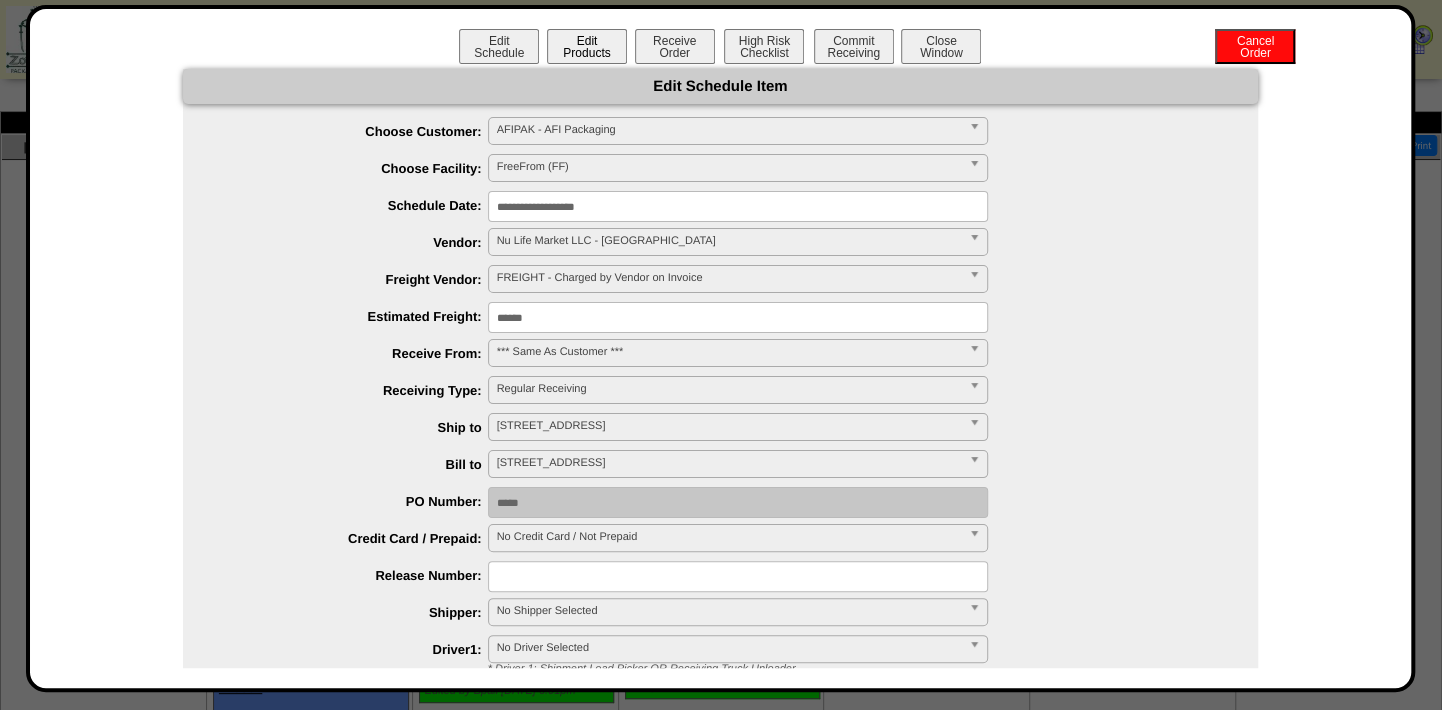 click on "Edit Products" at bounding box center (587, 46) 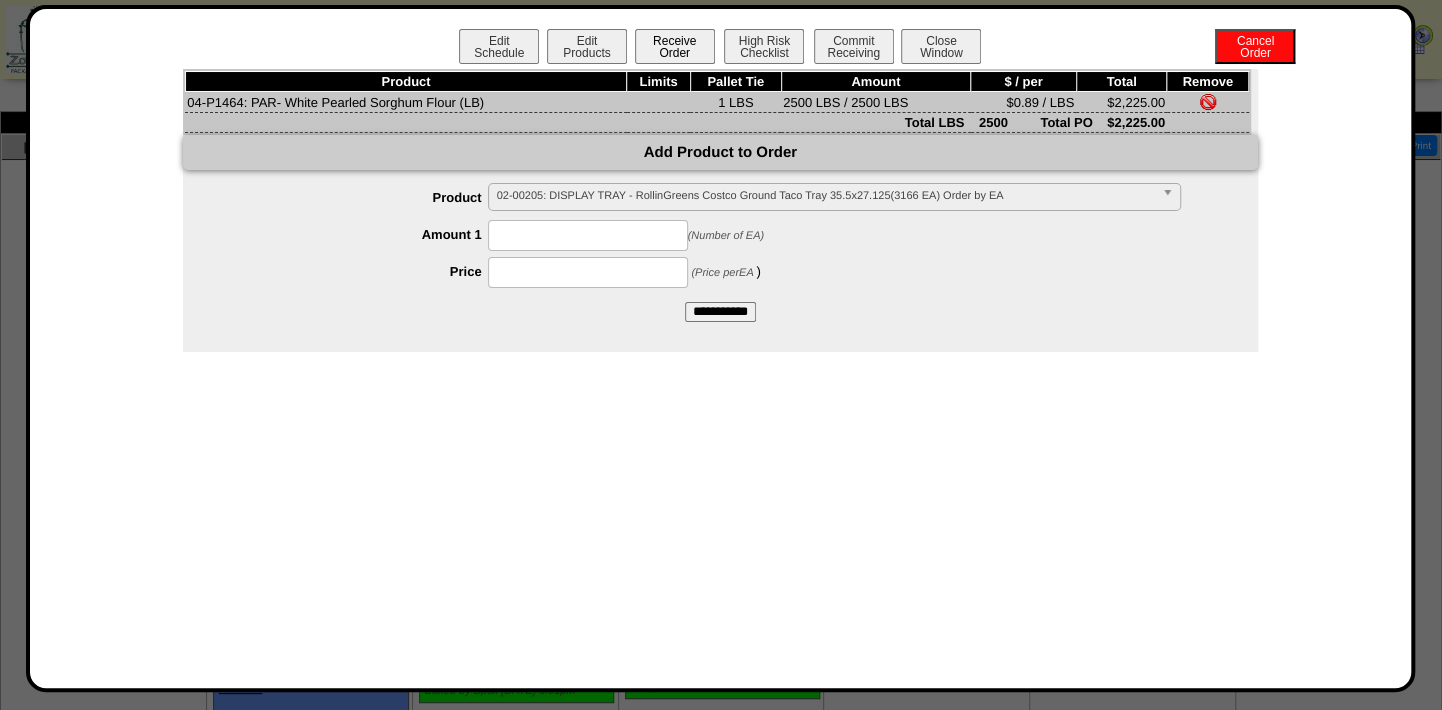 click on "Receive Order" at bounding box center [675, 46] 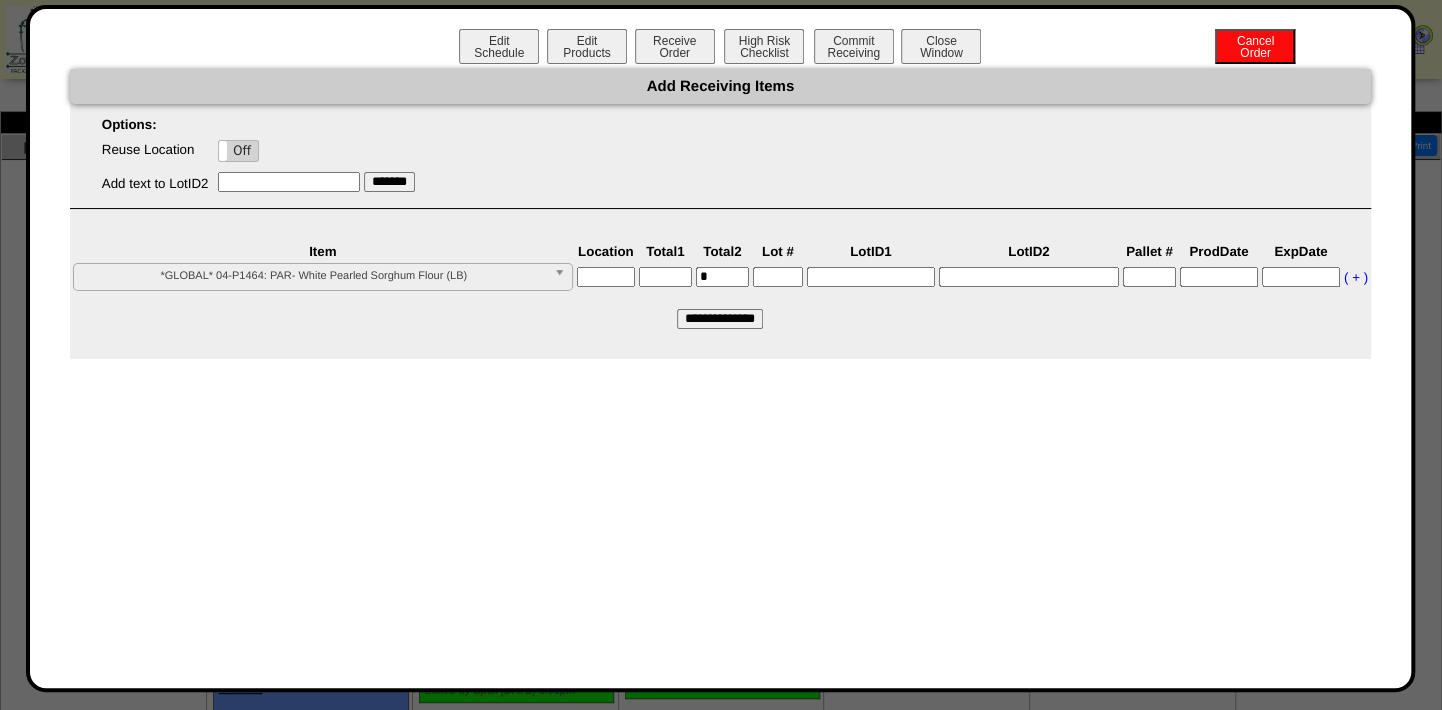 click at bounding box center [606, 277] 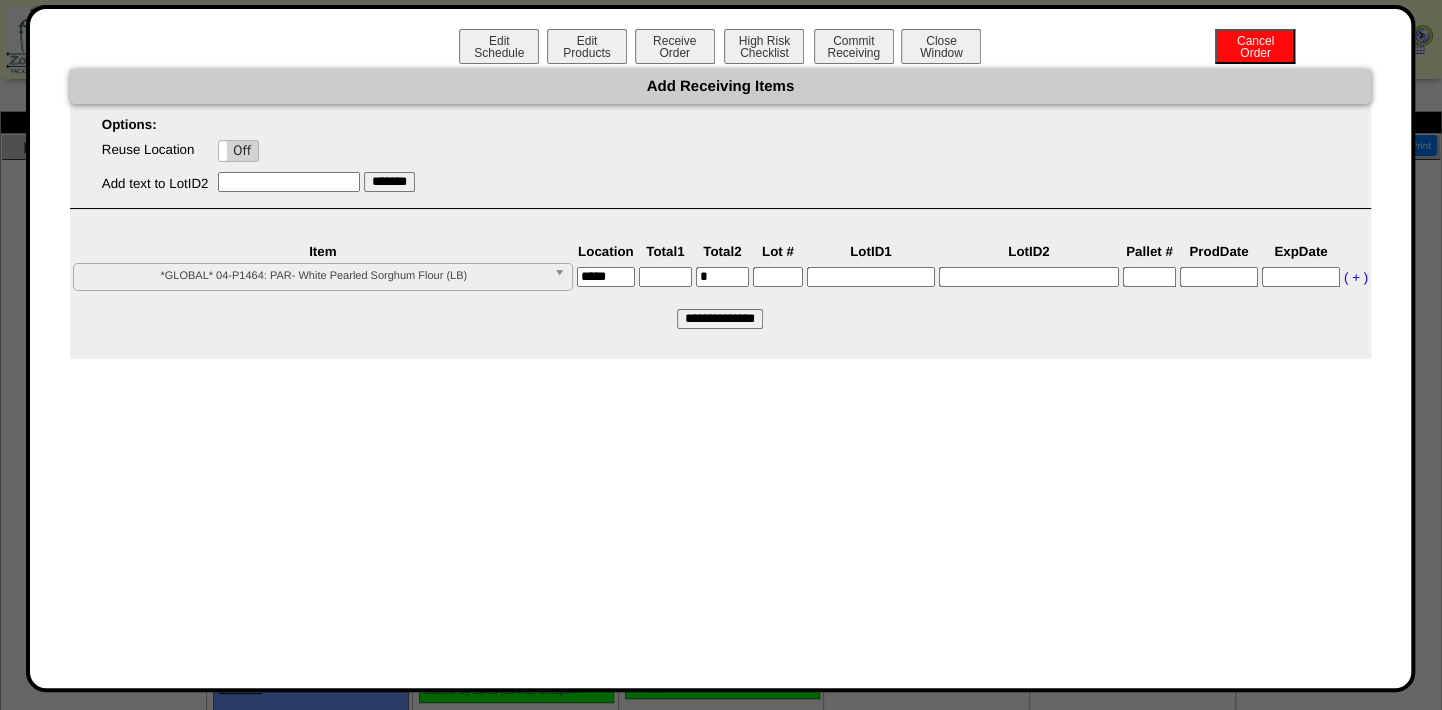 type on "*****" 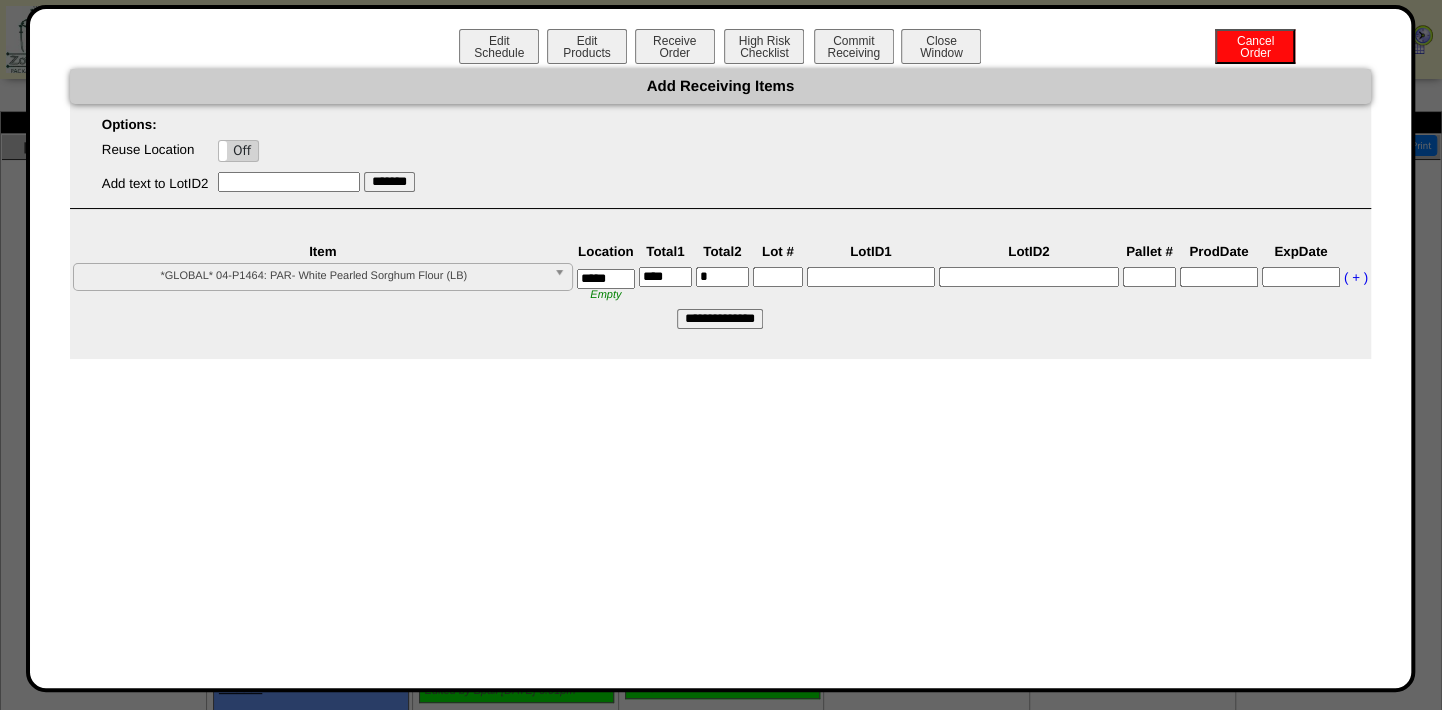 type on "****" 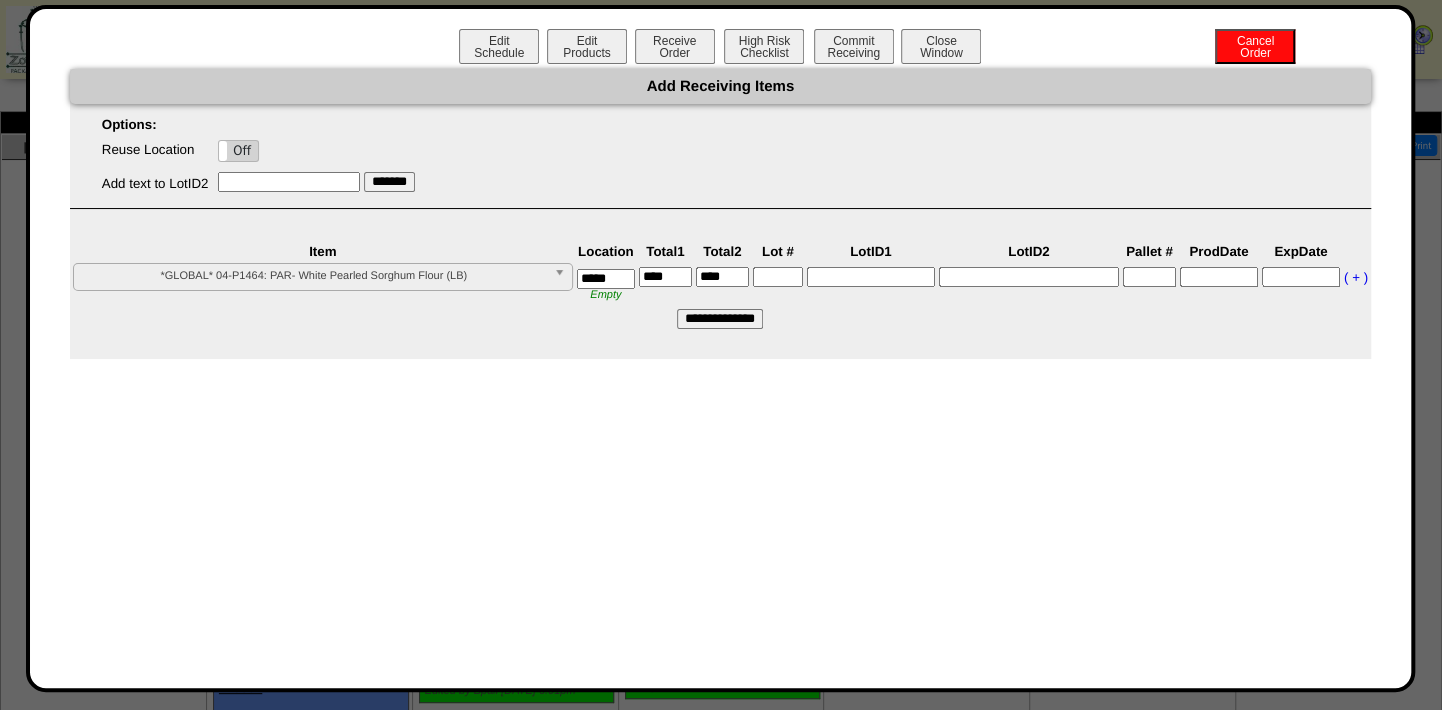 type on "****" 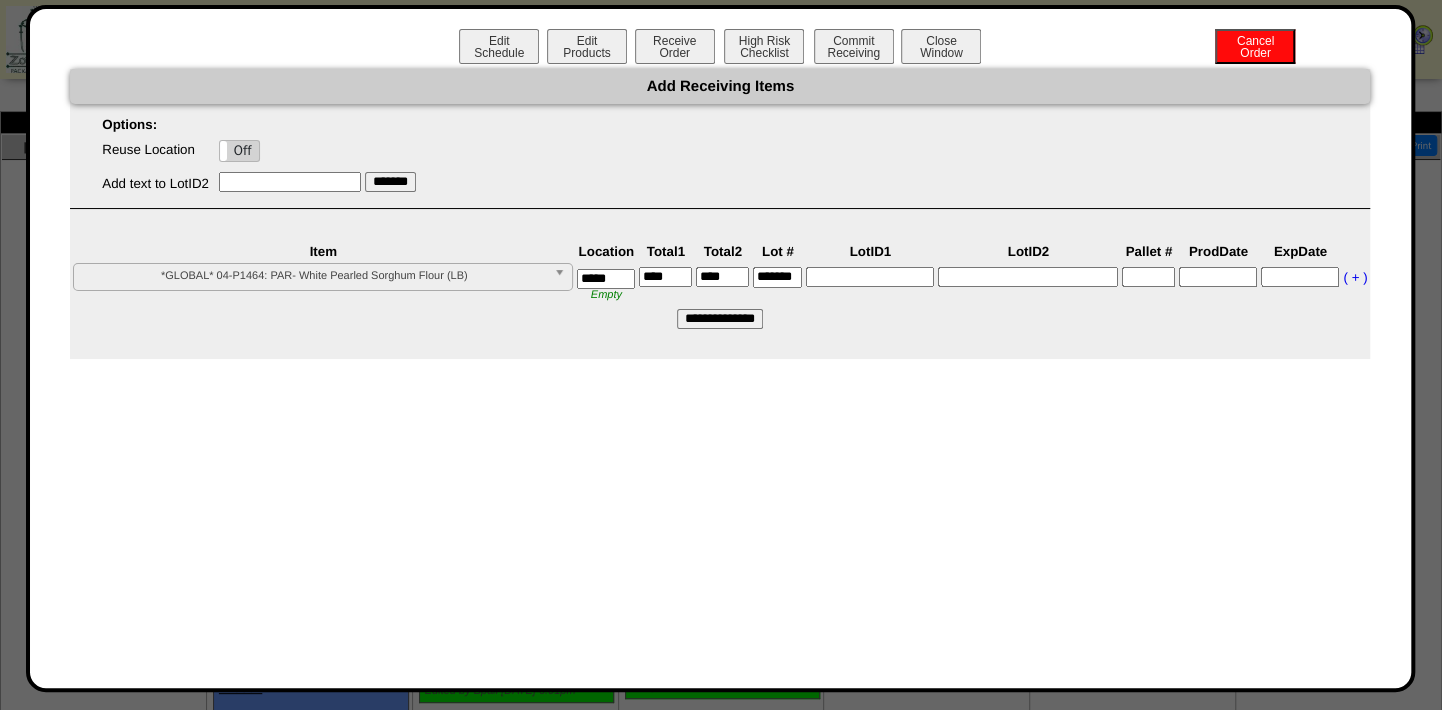 scroll, scrollTop: 0, scrollLeft: 9, axis: horizontal 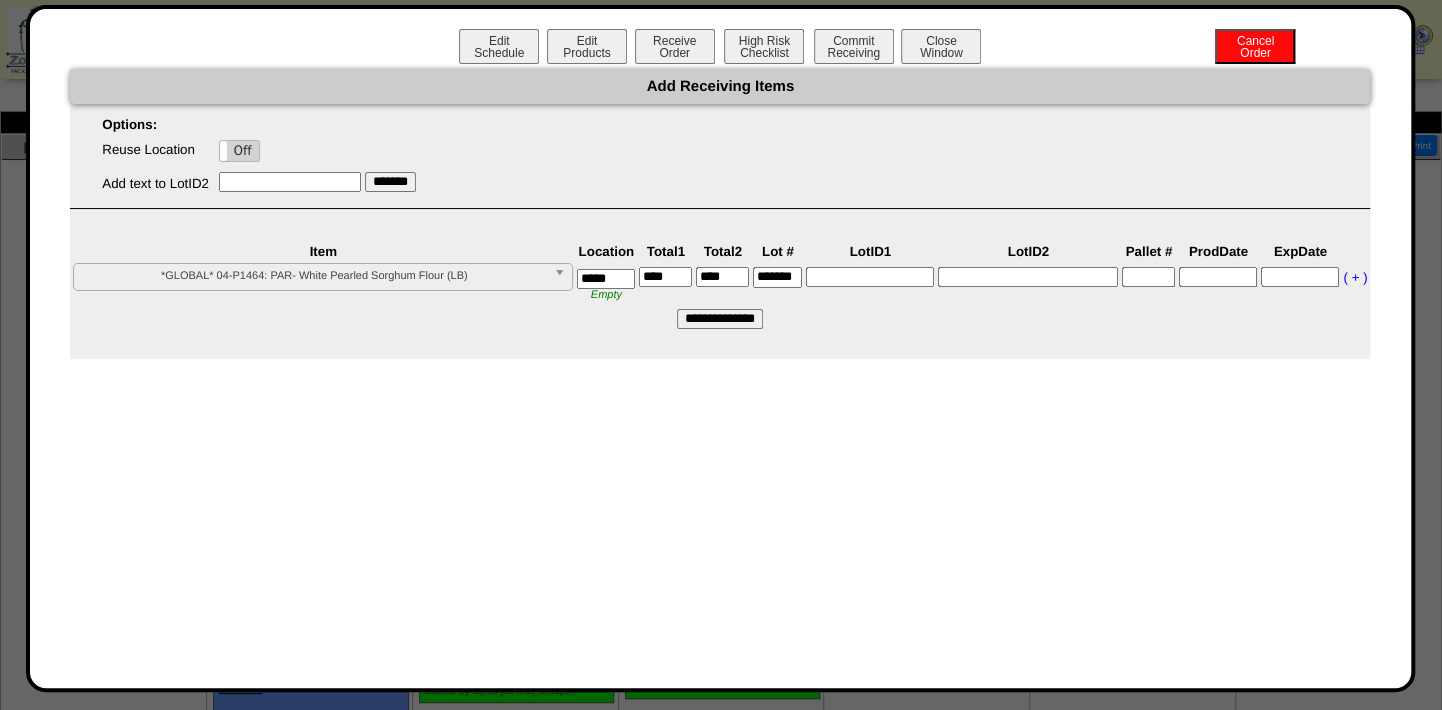 type on "*******" 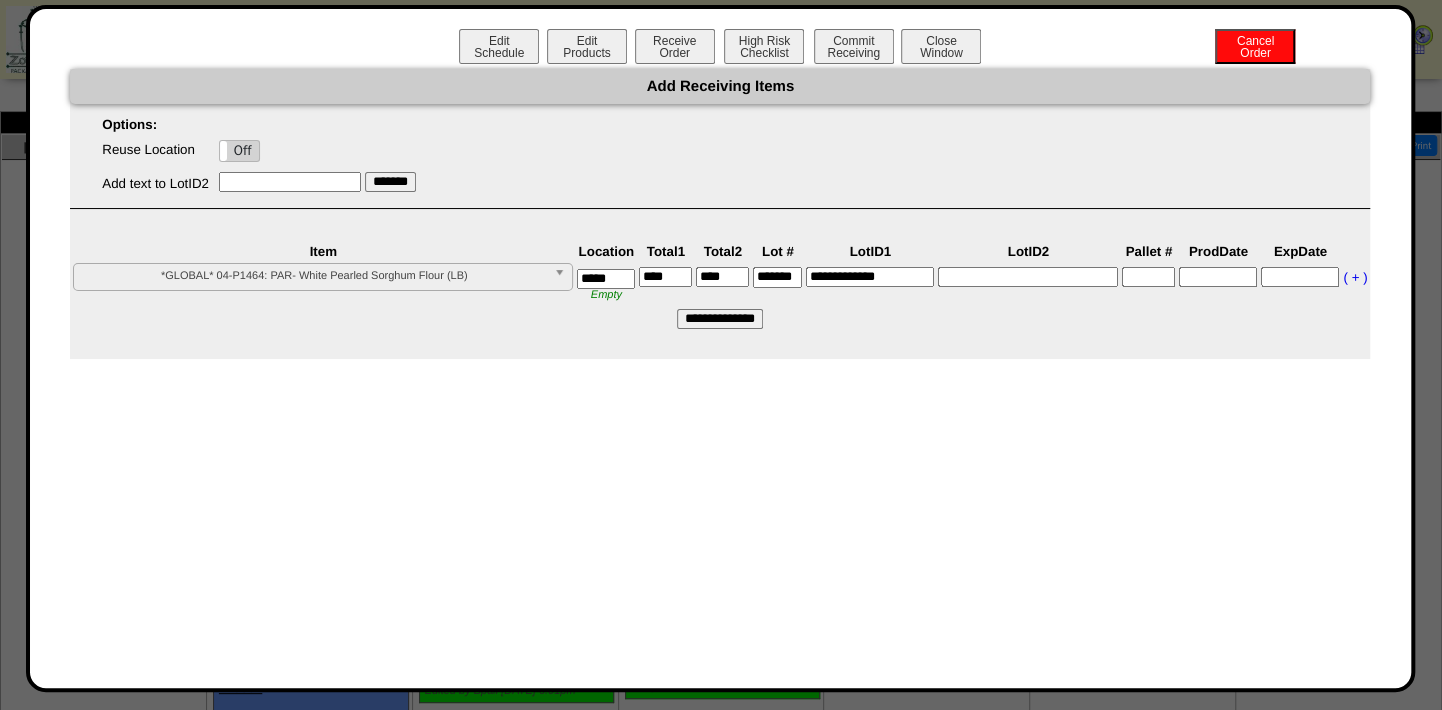 type on "**********" 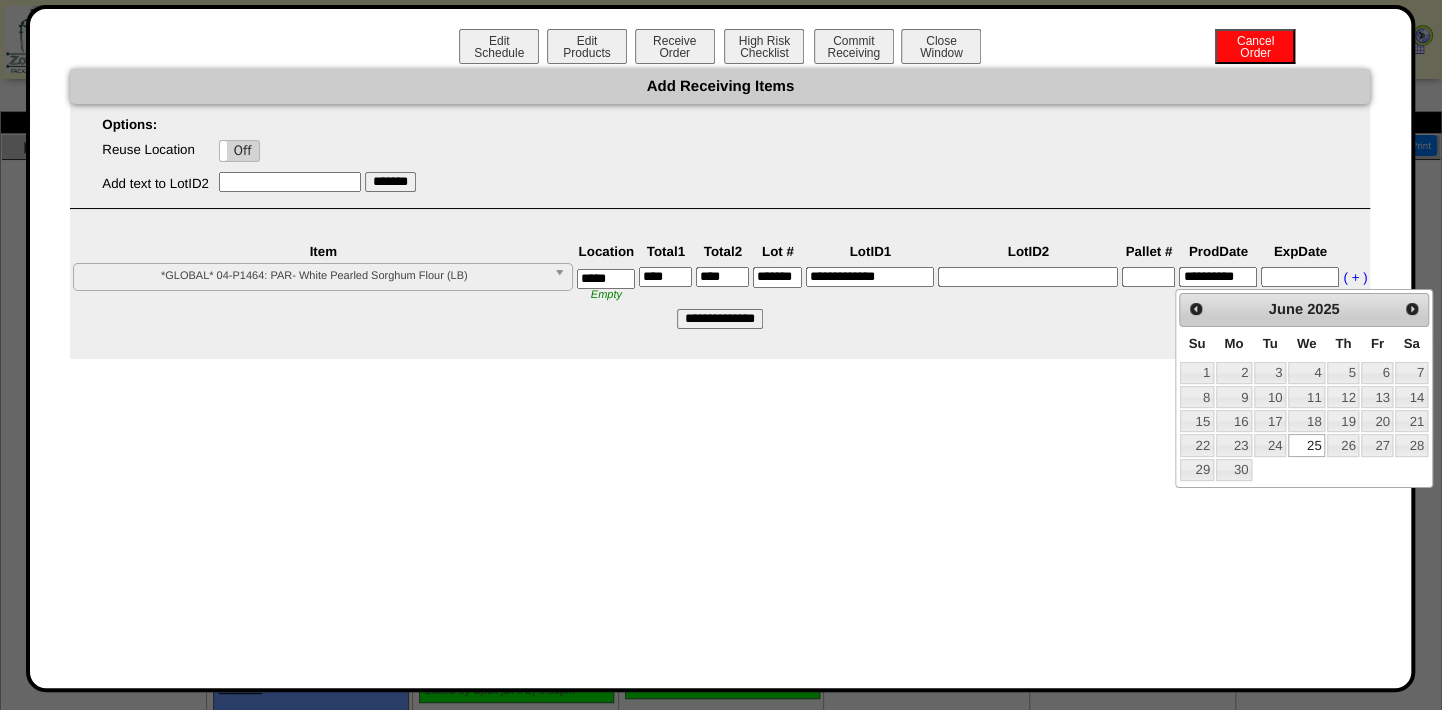 type on "**********" 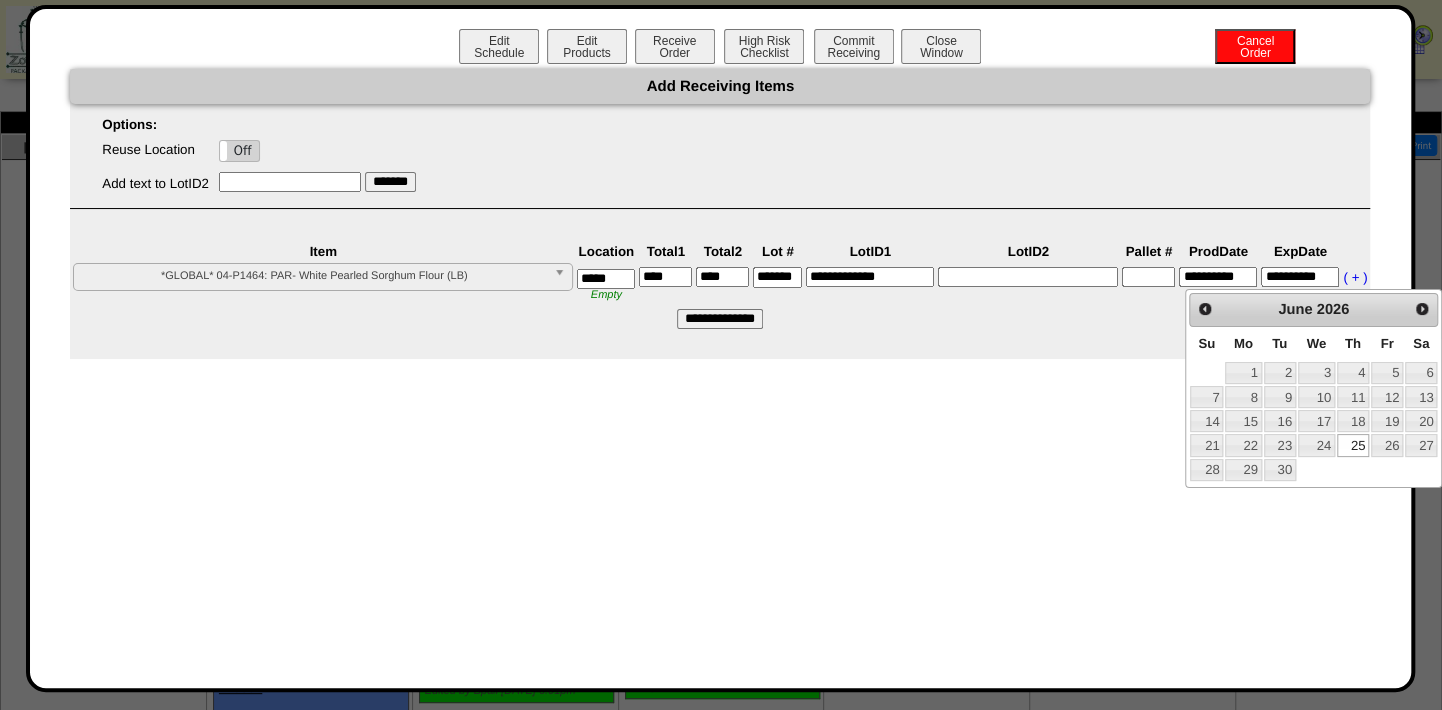 type on "**********" 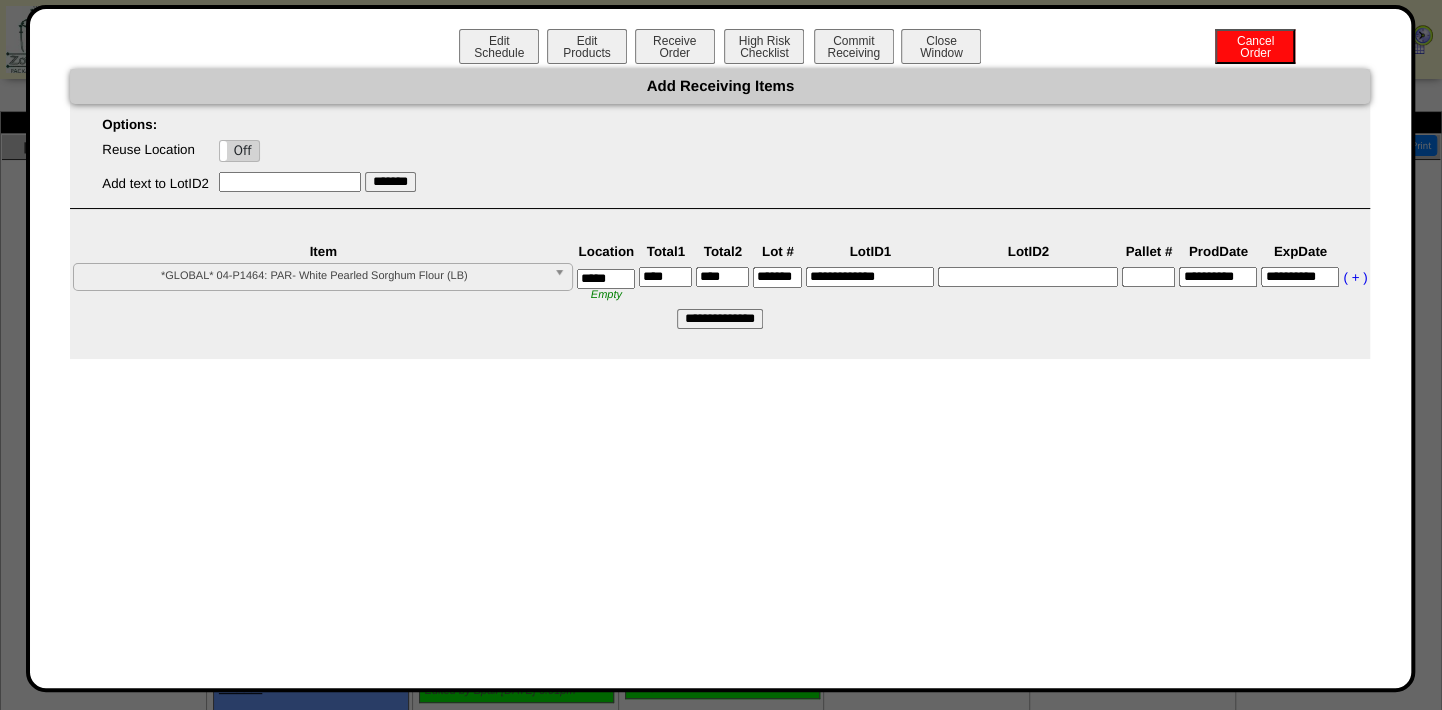 click on "**********" at bounding box center [720, 319] 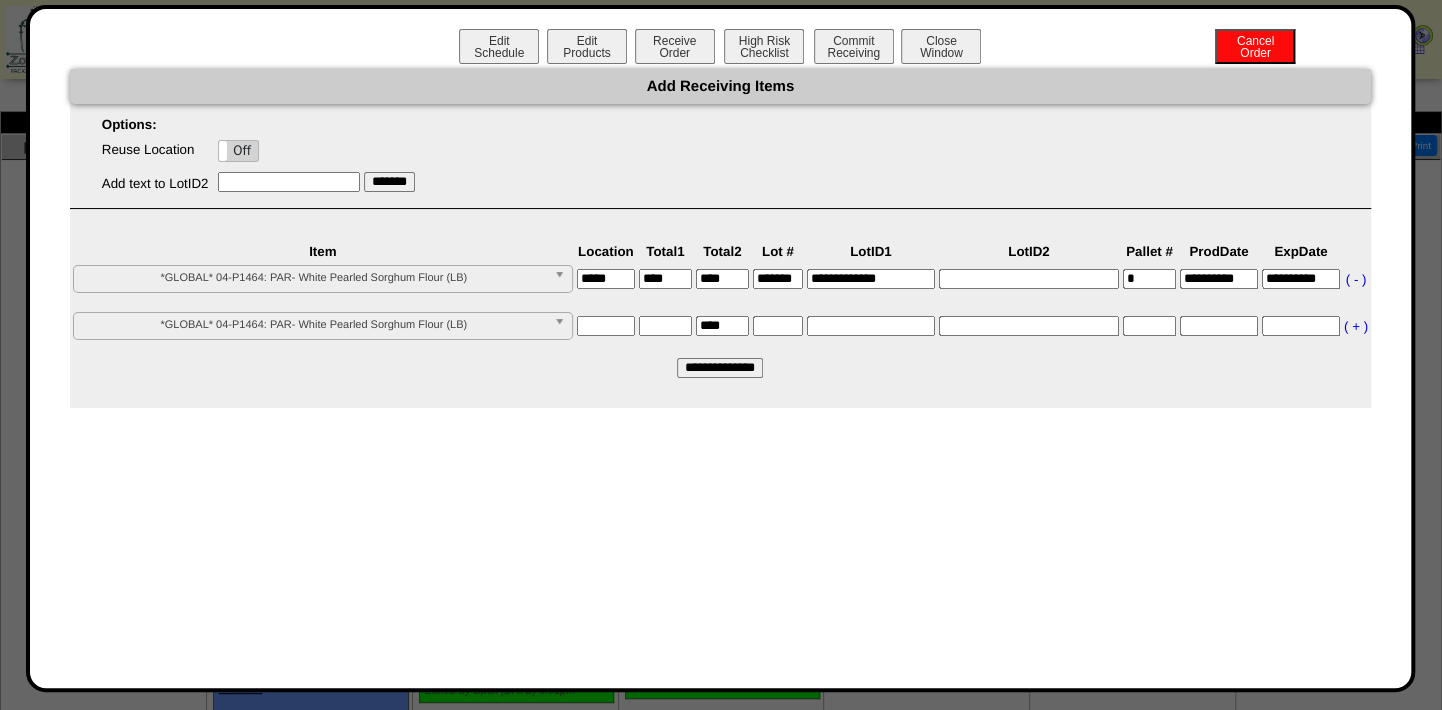 click at bounding box center [606, 326] 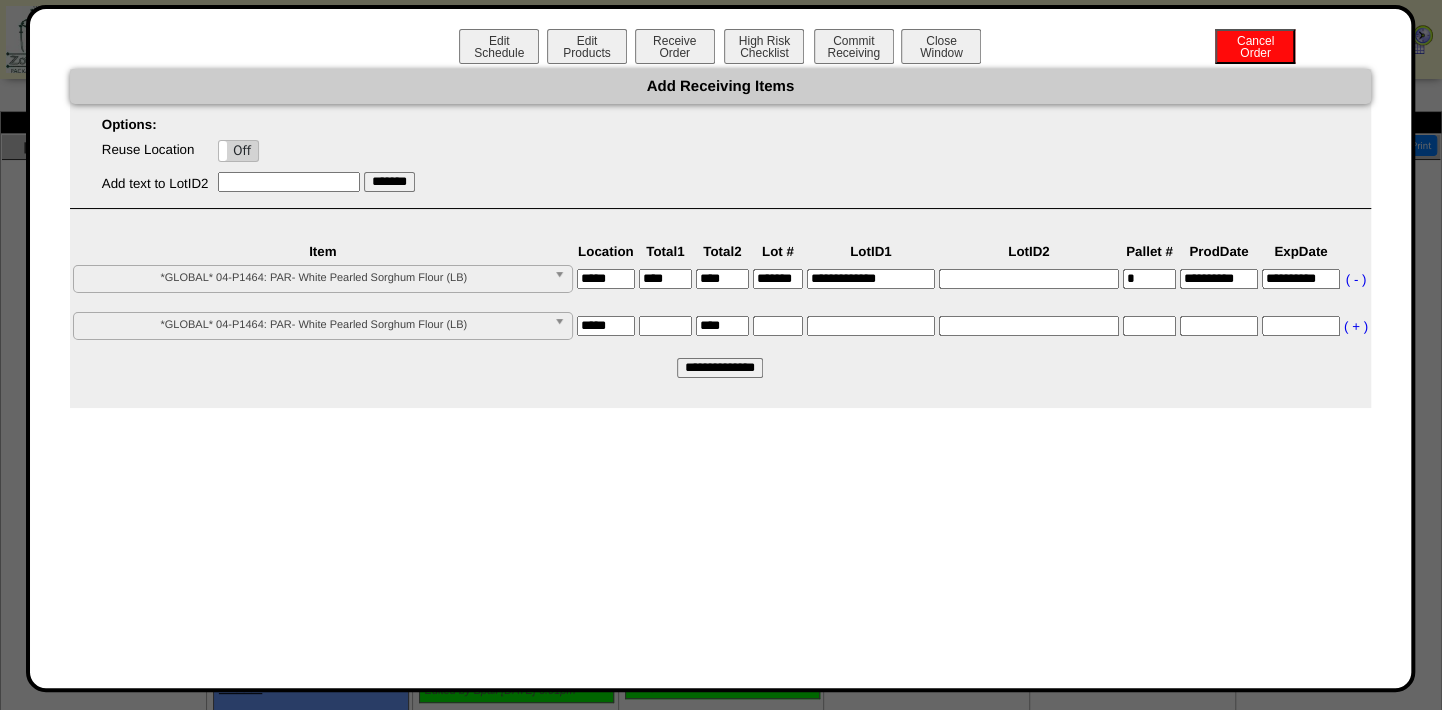 type on "*****" 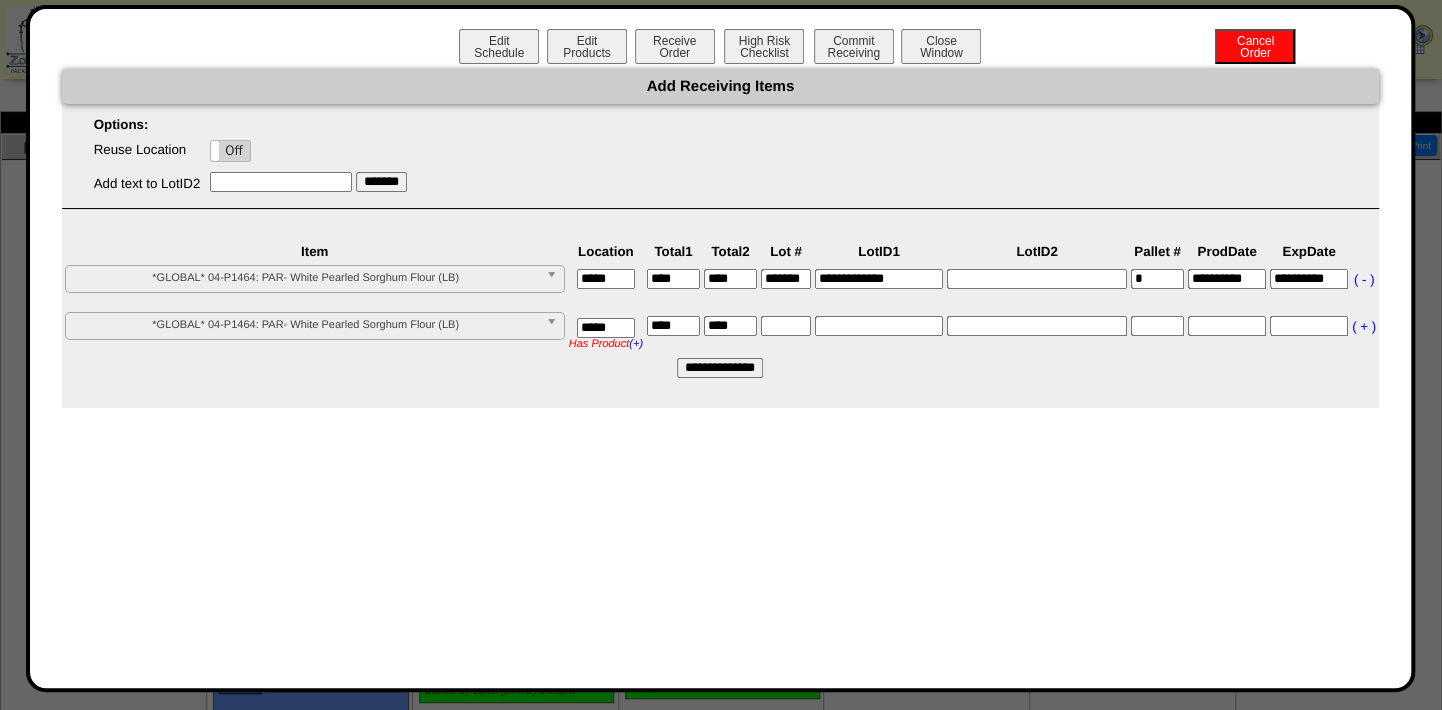 type on "****" 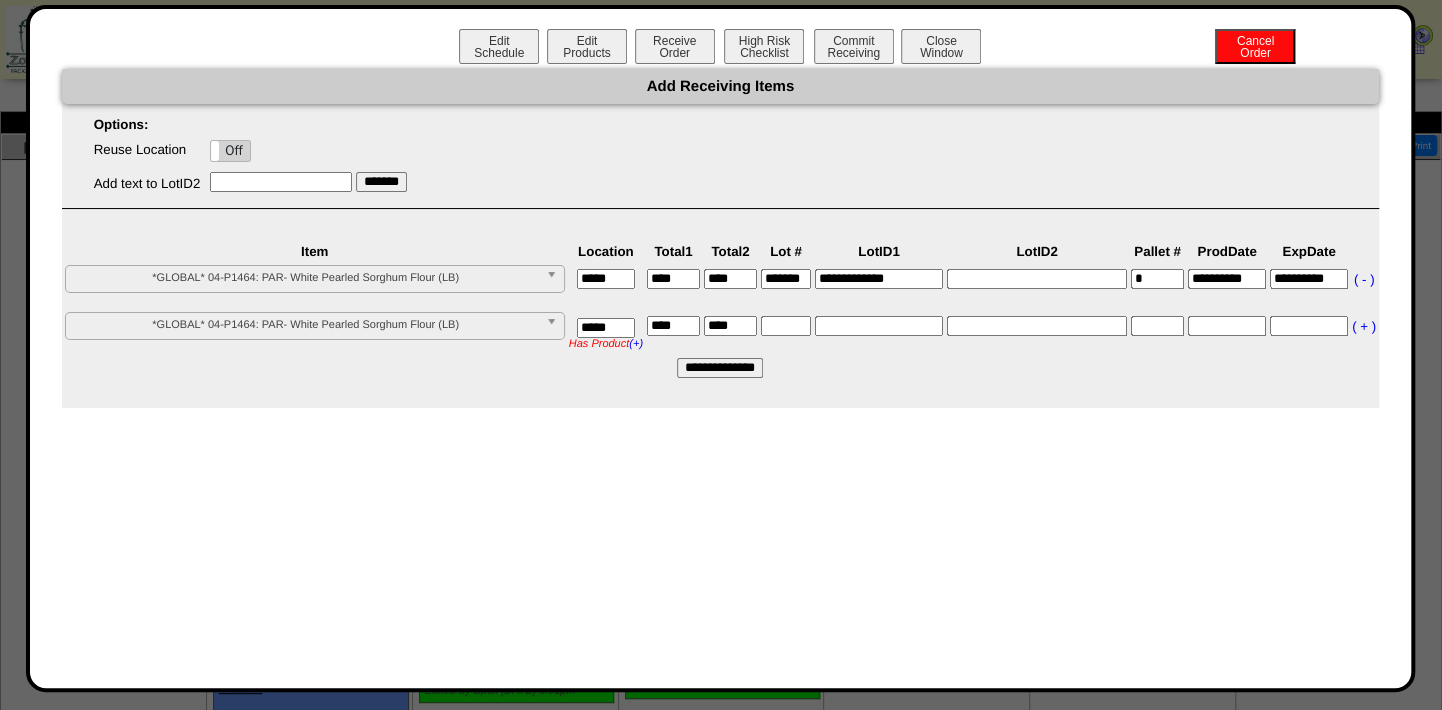 type on "****" 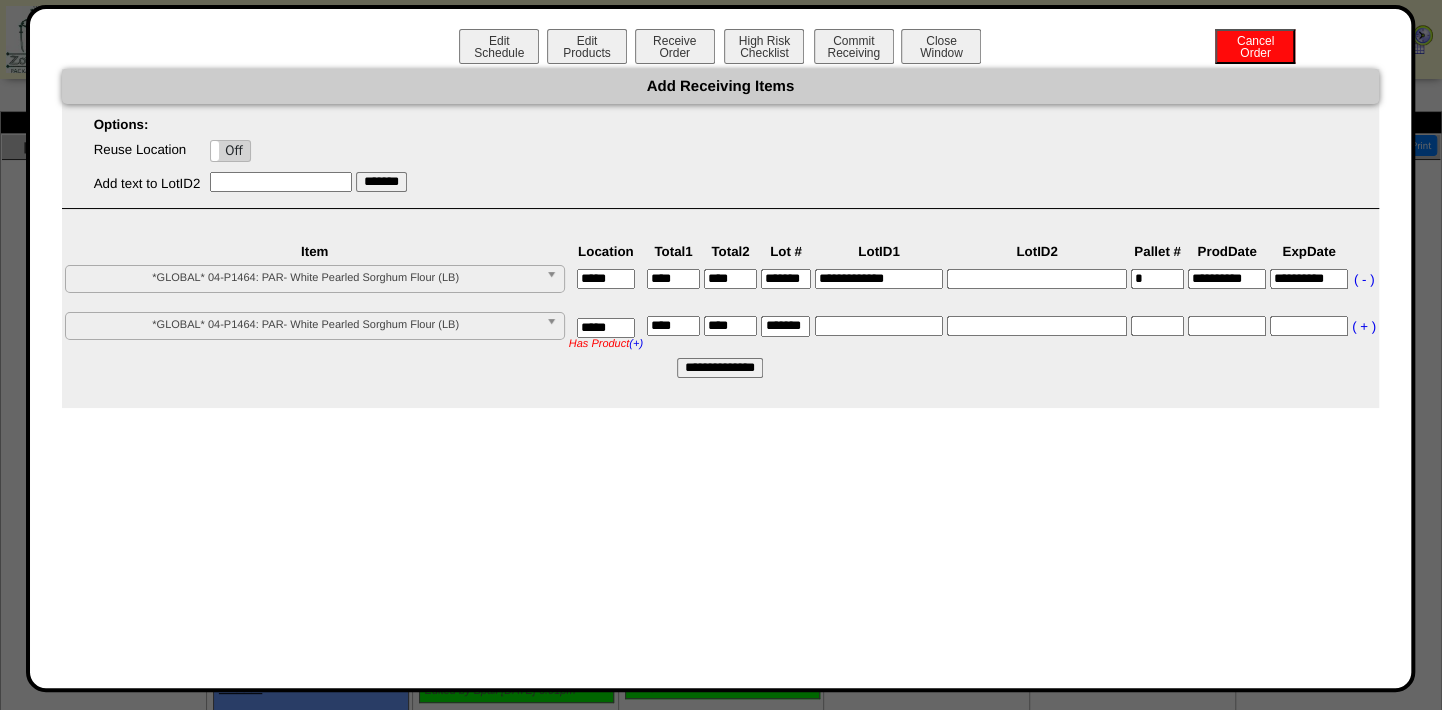 scroll, scrollTop: 0, scrollLeft: 10, axis: horizontal 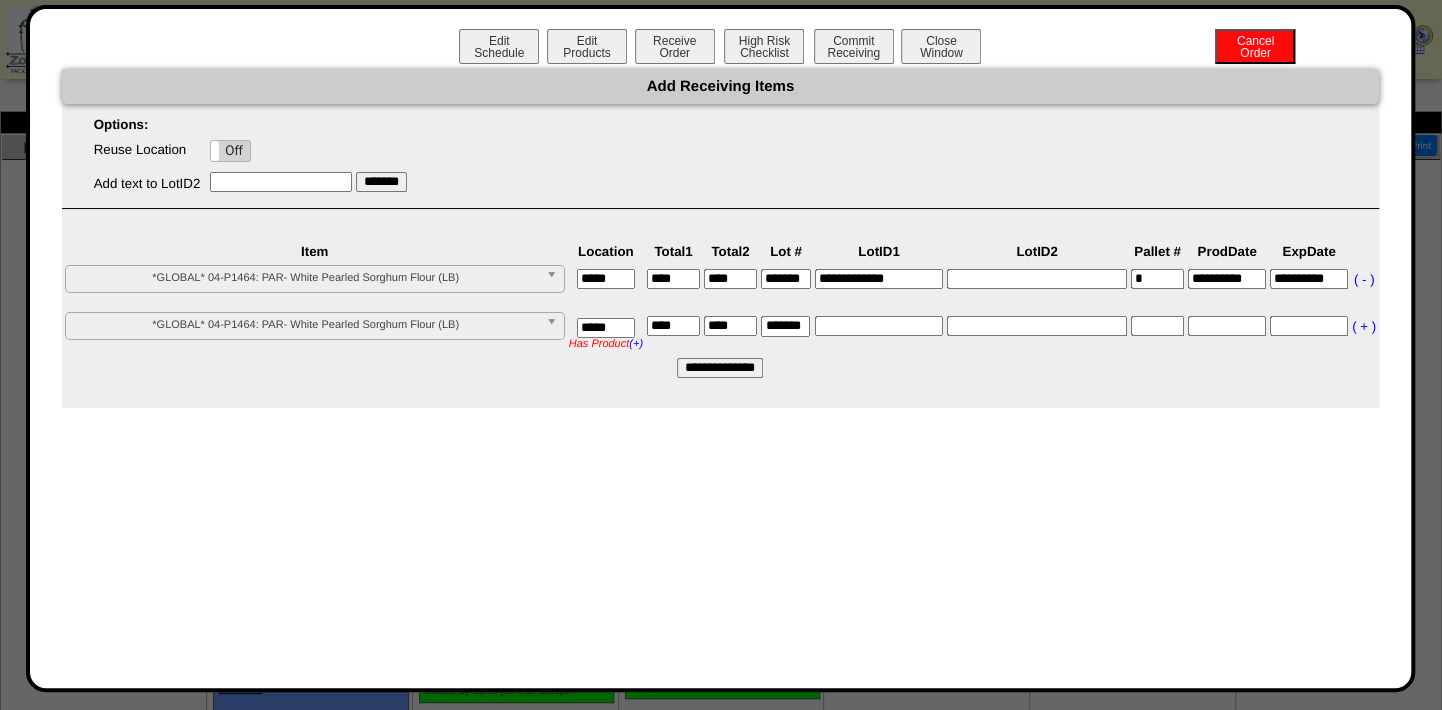 type on "*******" 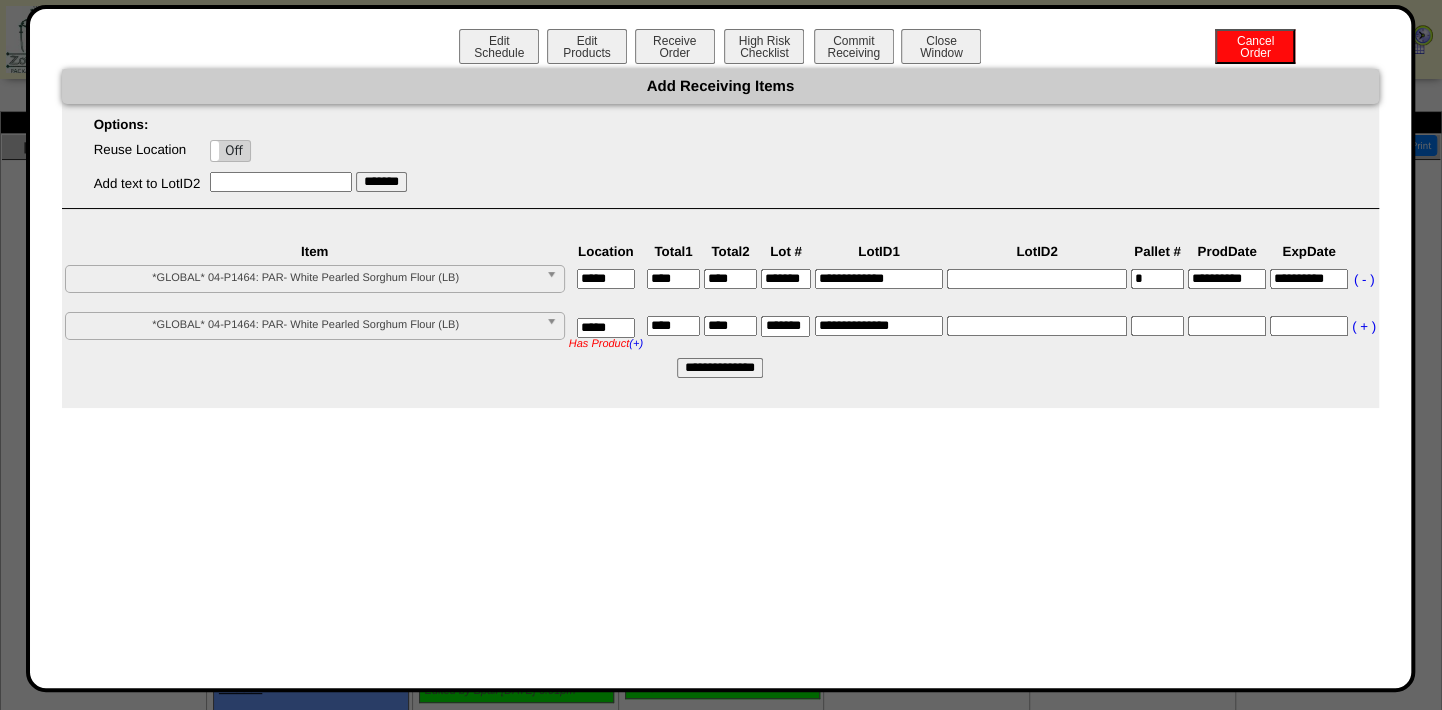 type on "**********" 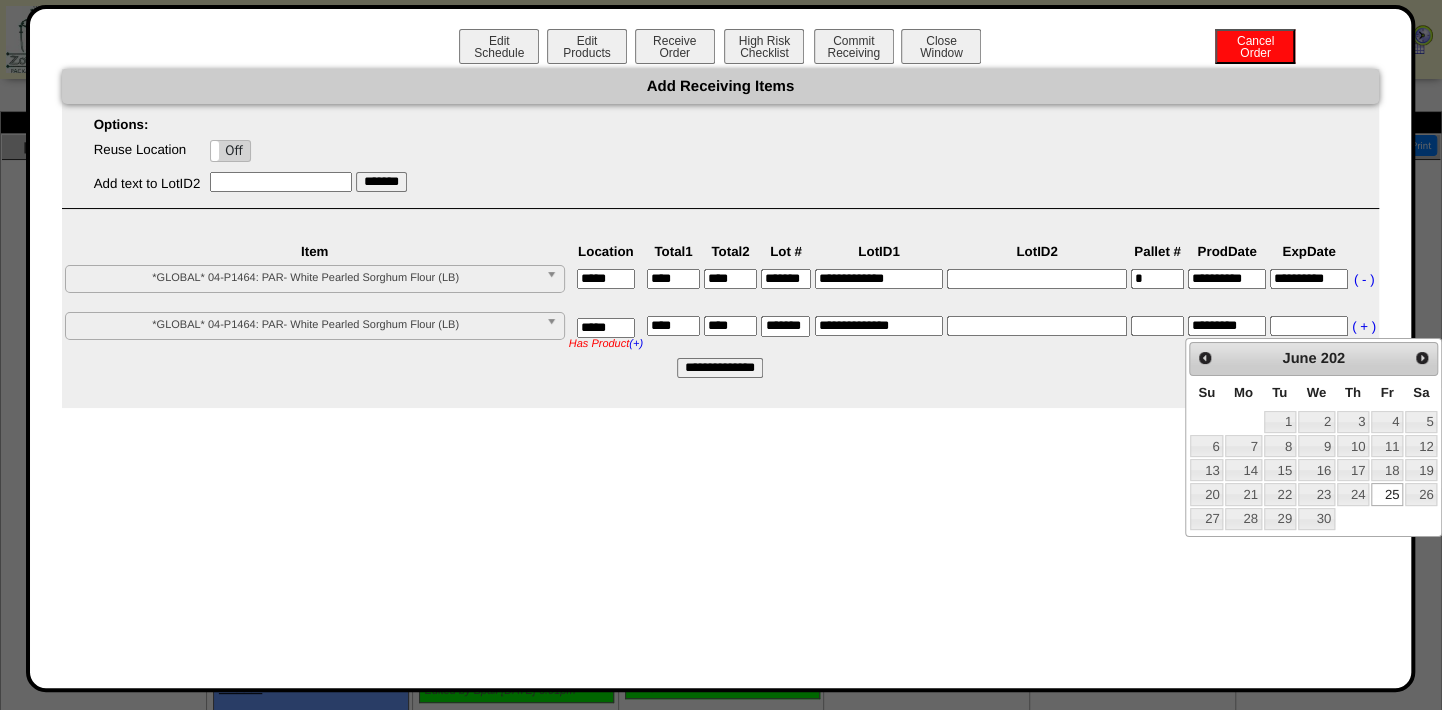 type on "*********" 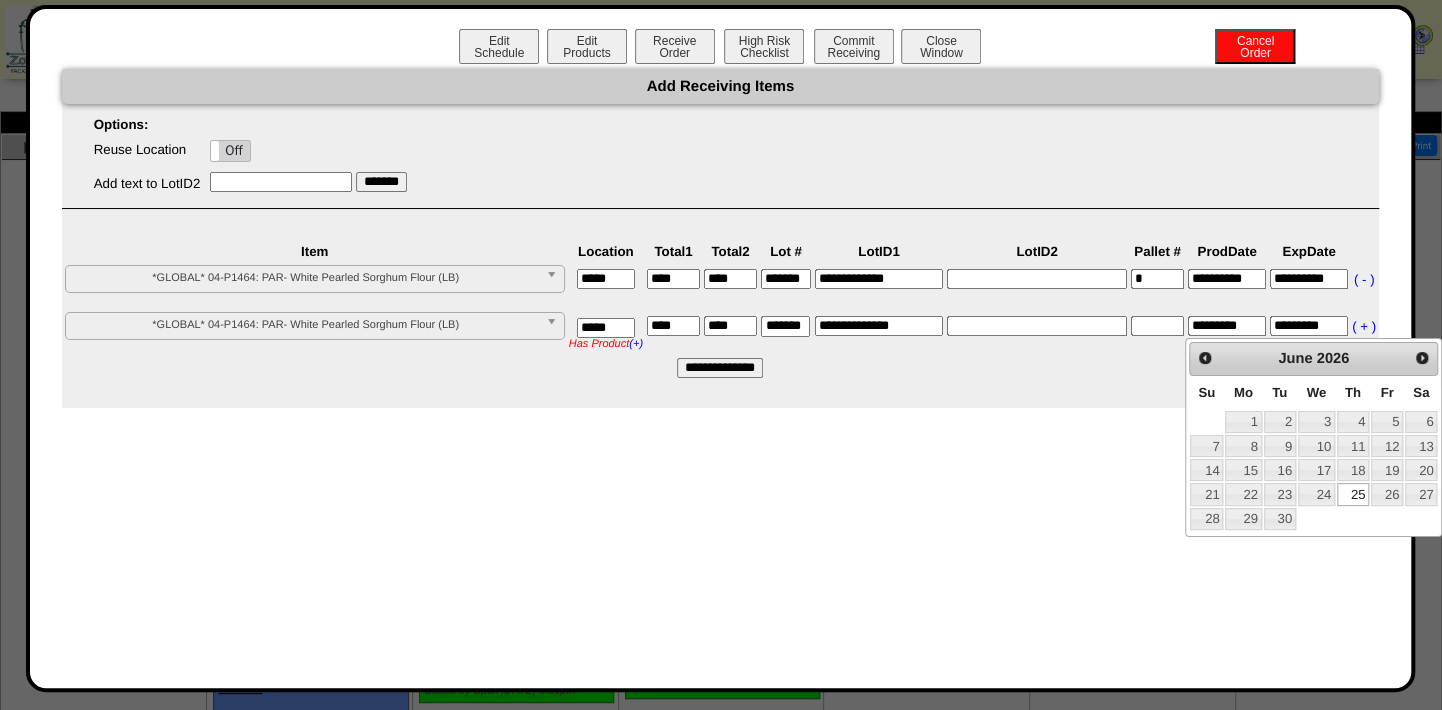 type on "*********" 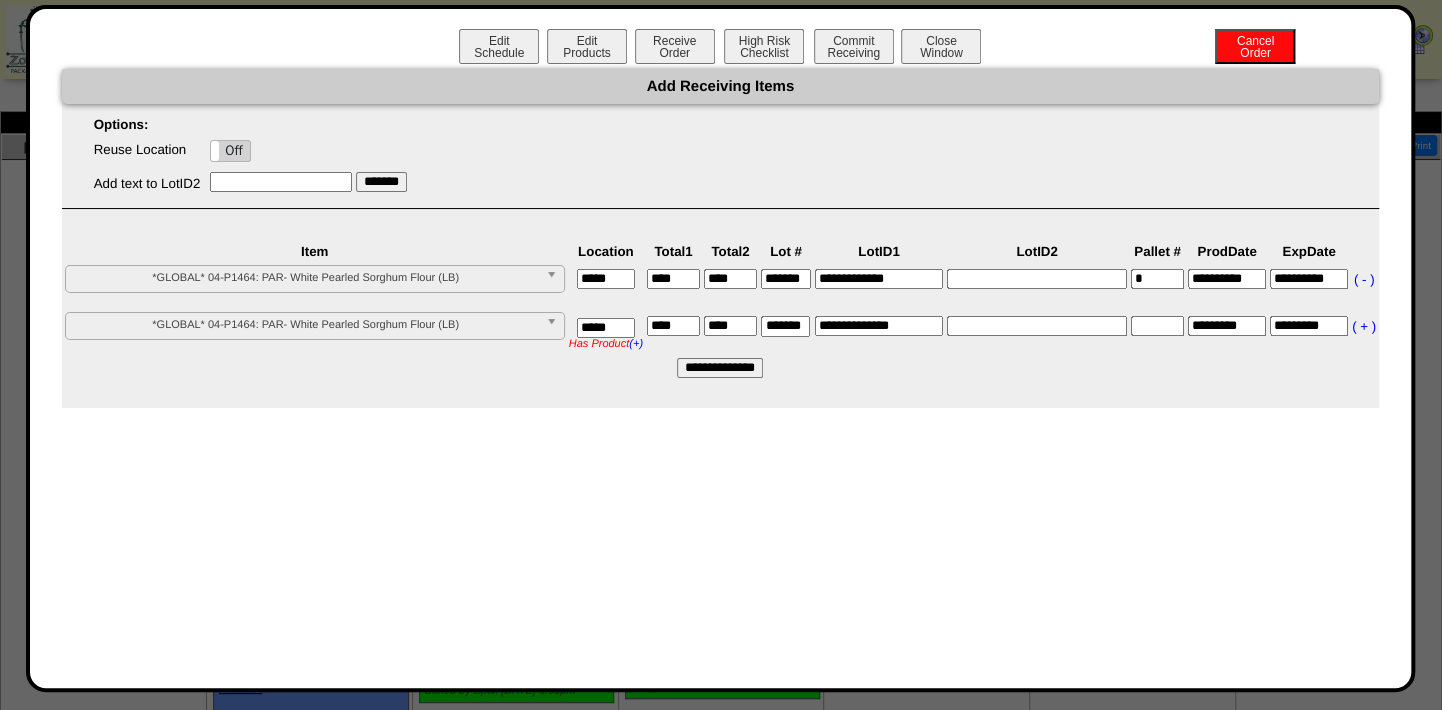click on "**********" at bounding box center (720, 368) 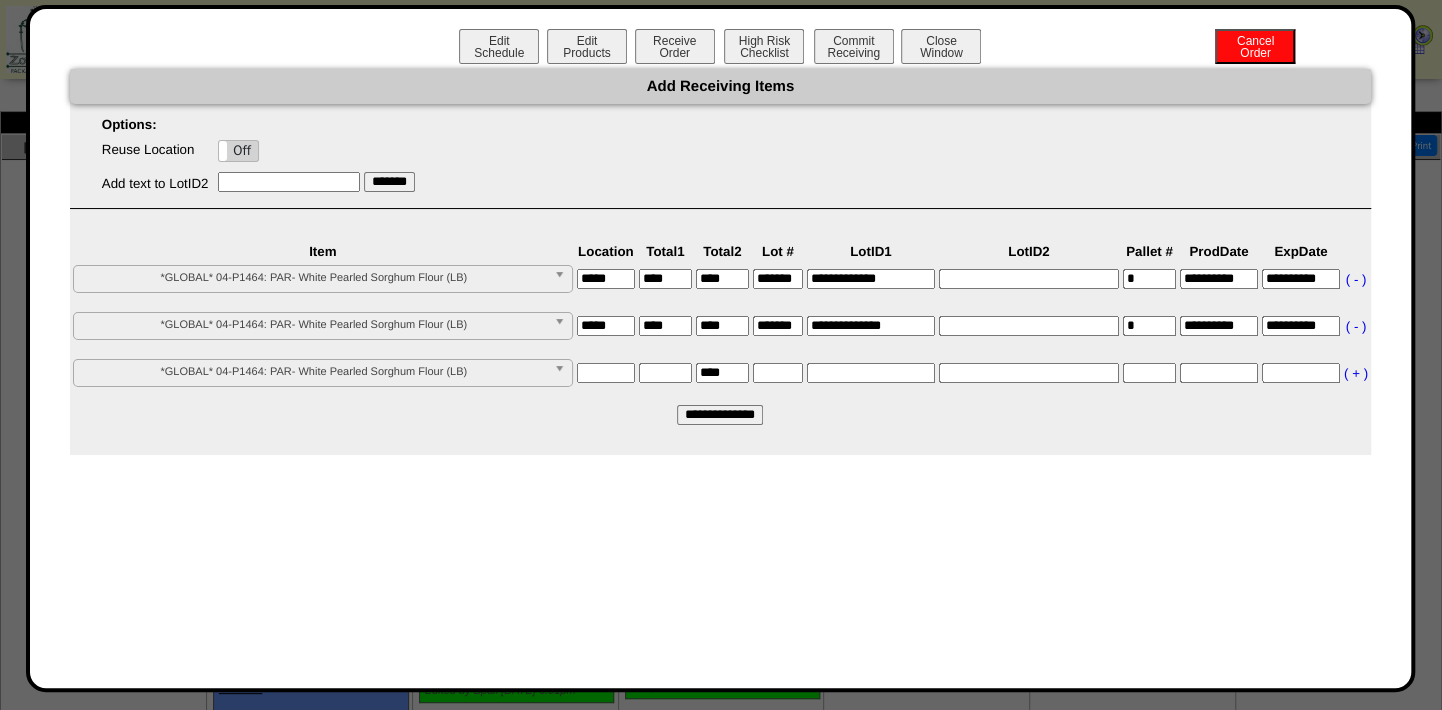 drag, startPoint x: 721, startPoint y: 417, endPoint x: 735, endPoint y: 414, distance: 14.3178215 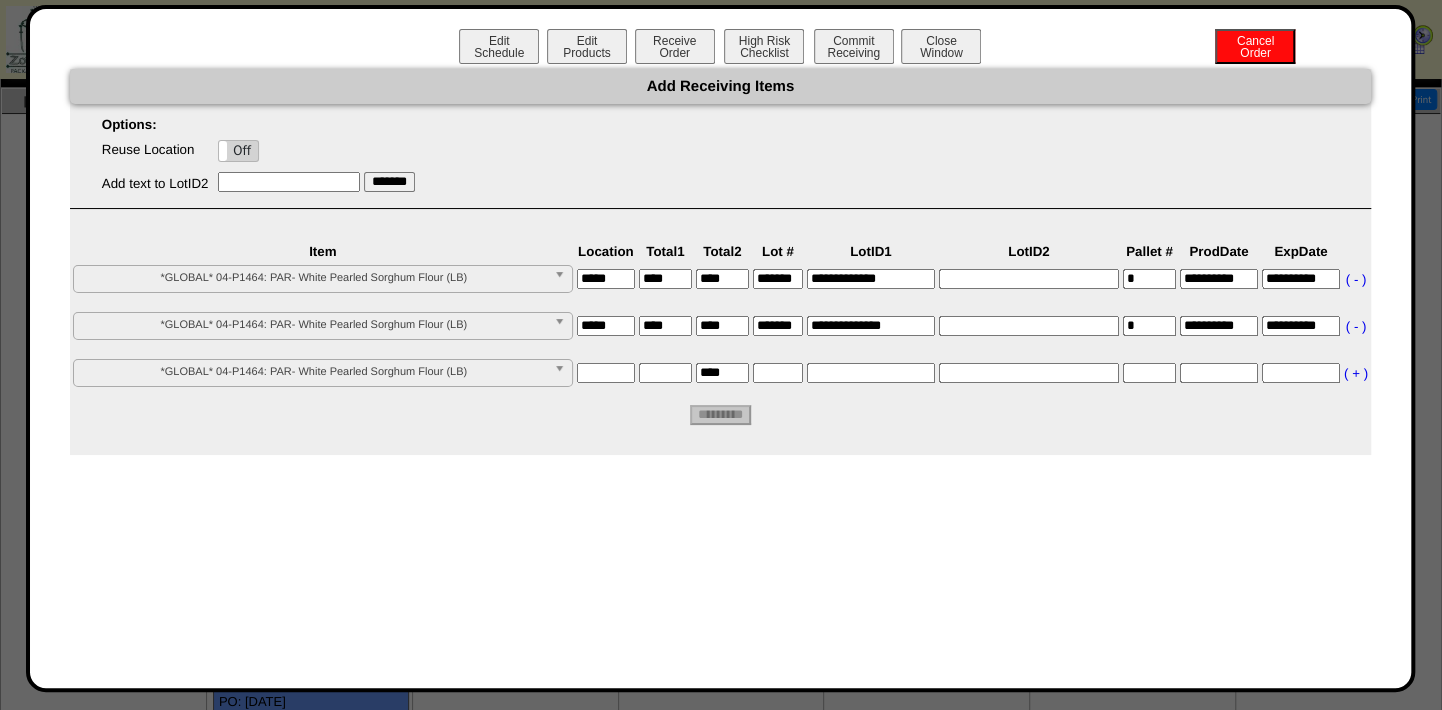 scroll, scrollTop: 90, scrollLeft: 0, axis: vertical 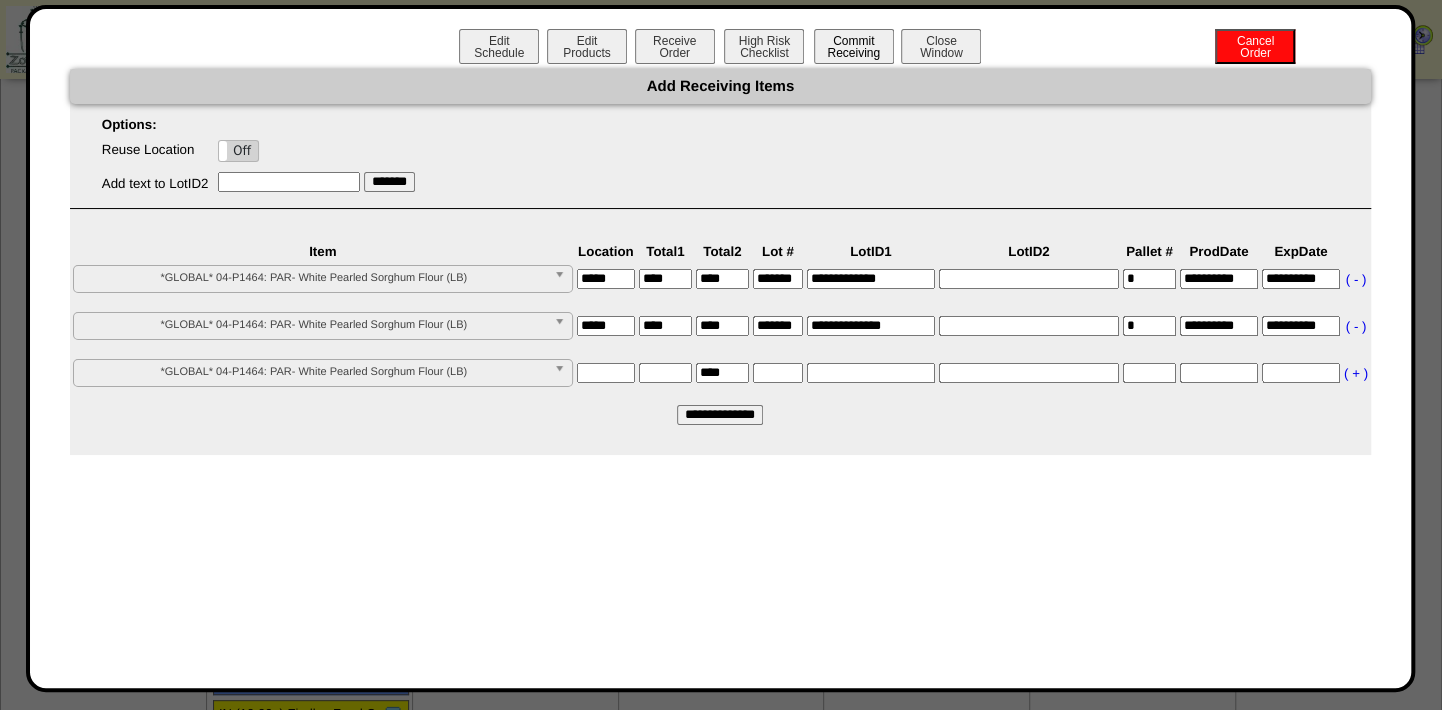 click on "Commit Receiving" at bounding box center (854, 46) 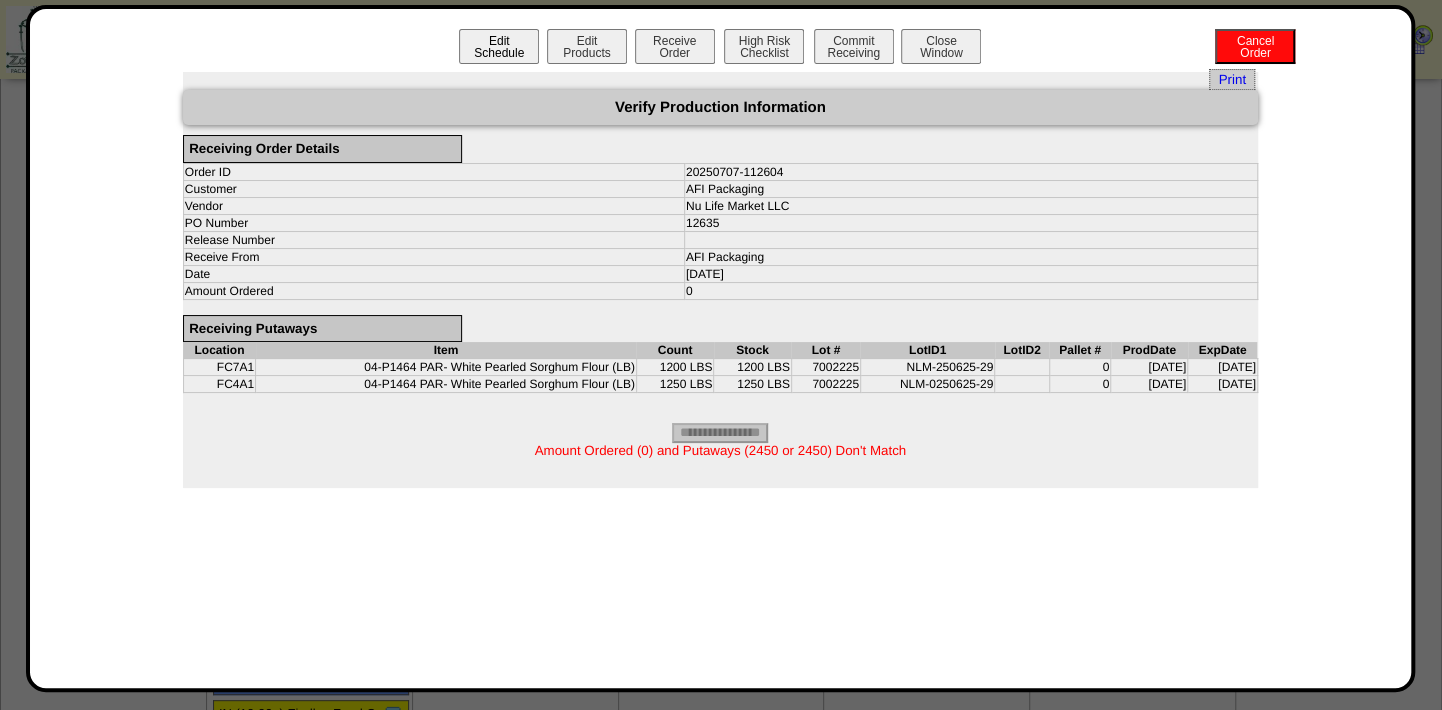 click on "Edit Schedule" at bounding box center (499, 46) 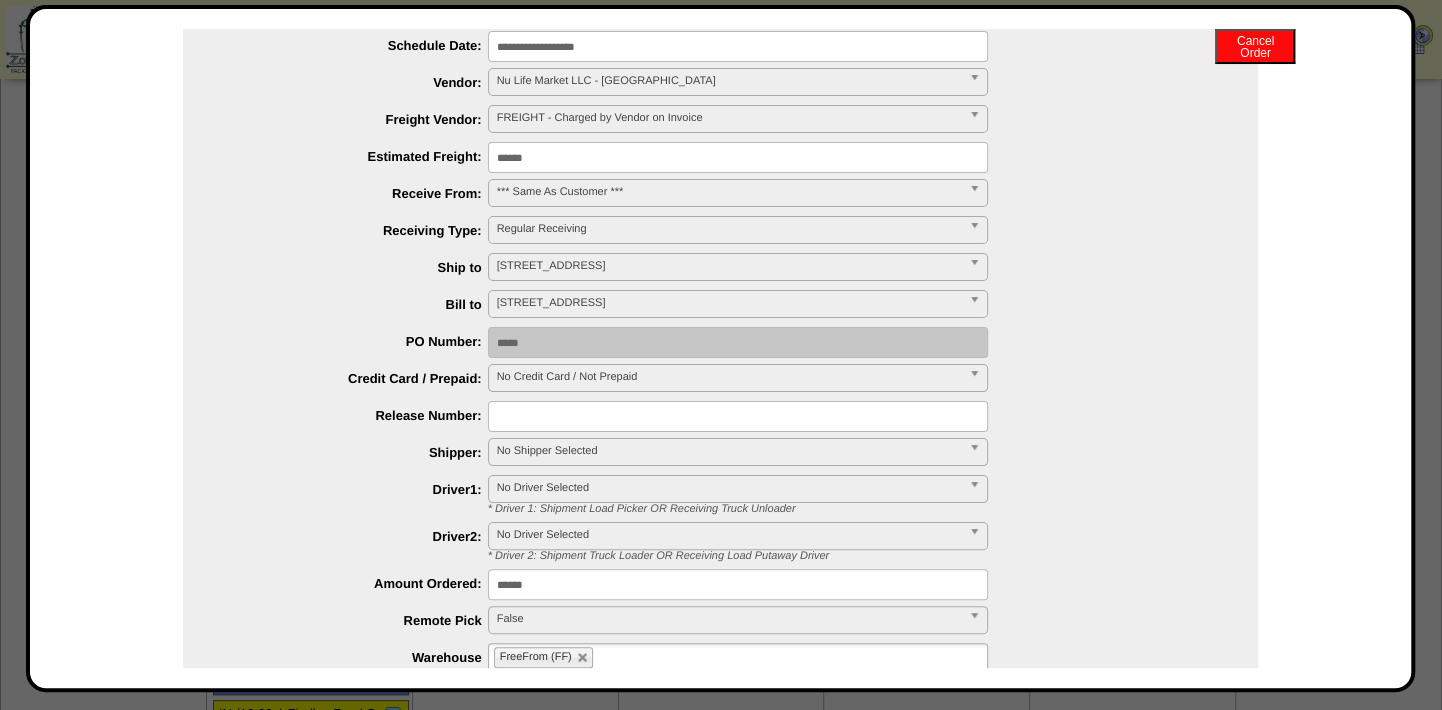 scroll, scrollTop: 181, scrollLeft: 0, axis: vertical 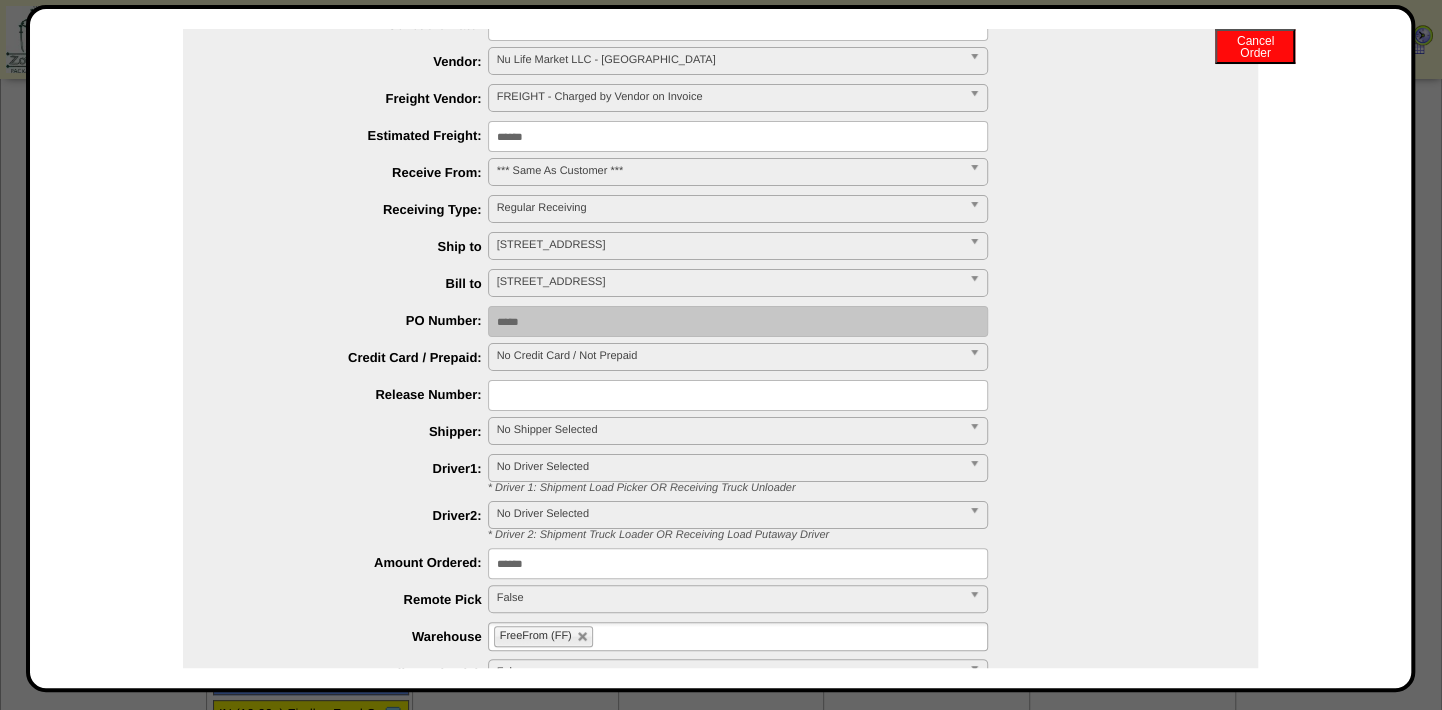 drag, startPoint x: 556, startPoint y: 558, endPoint x: 278, endPoint y: 533, distance: 279.12183 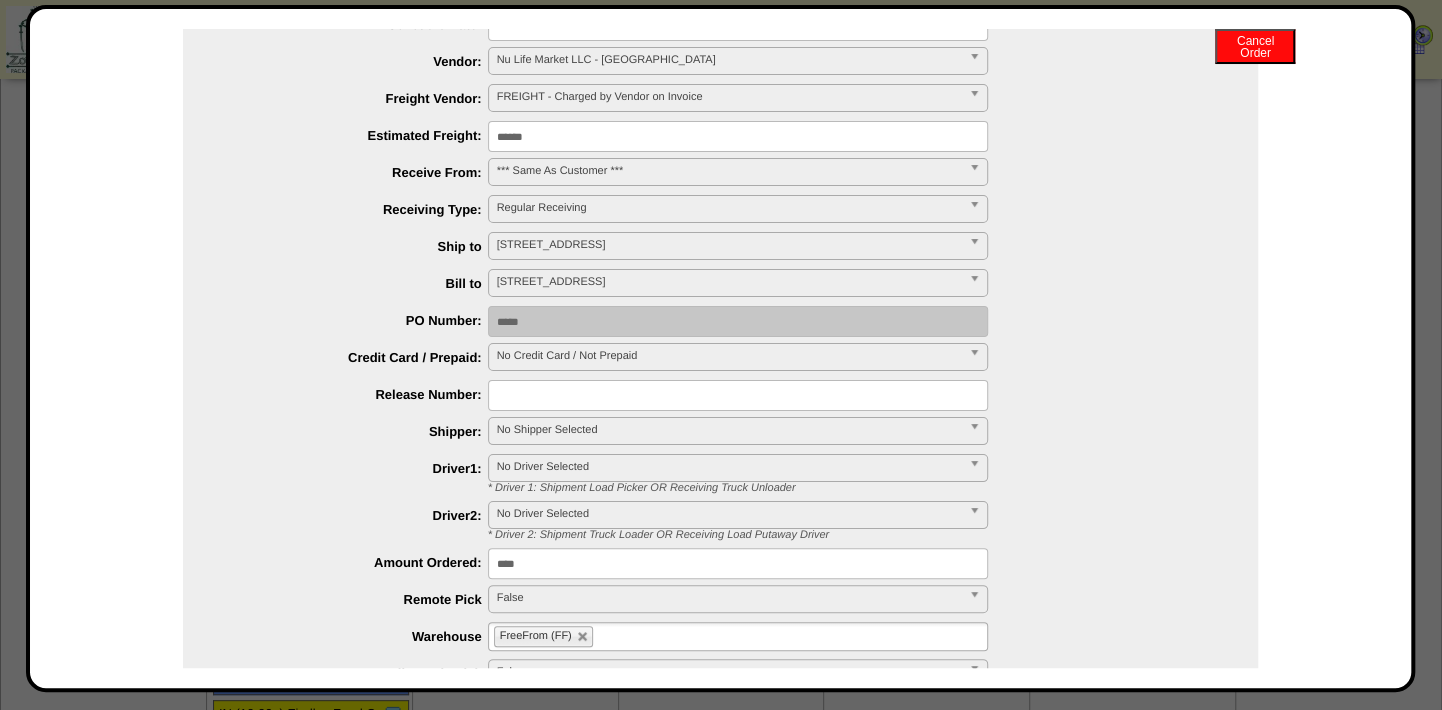 type on "****" 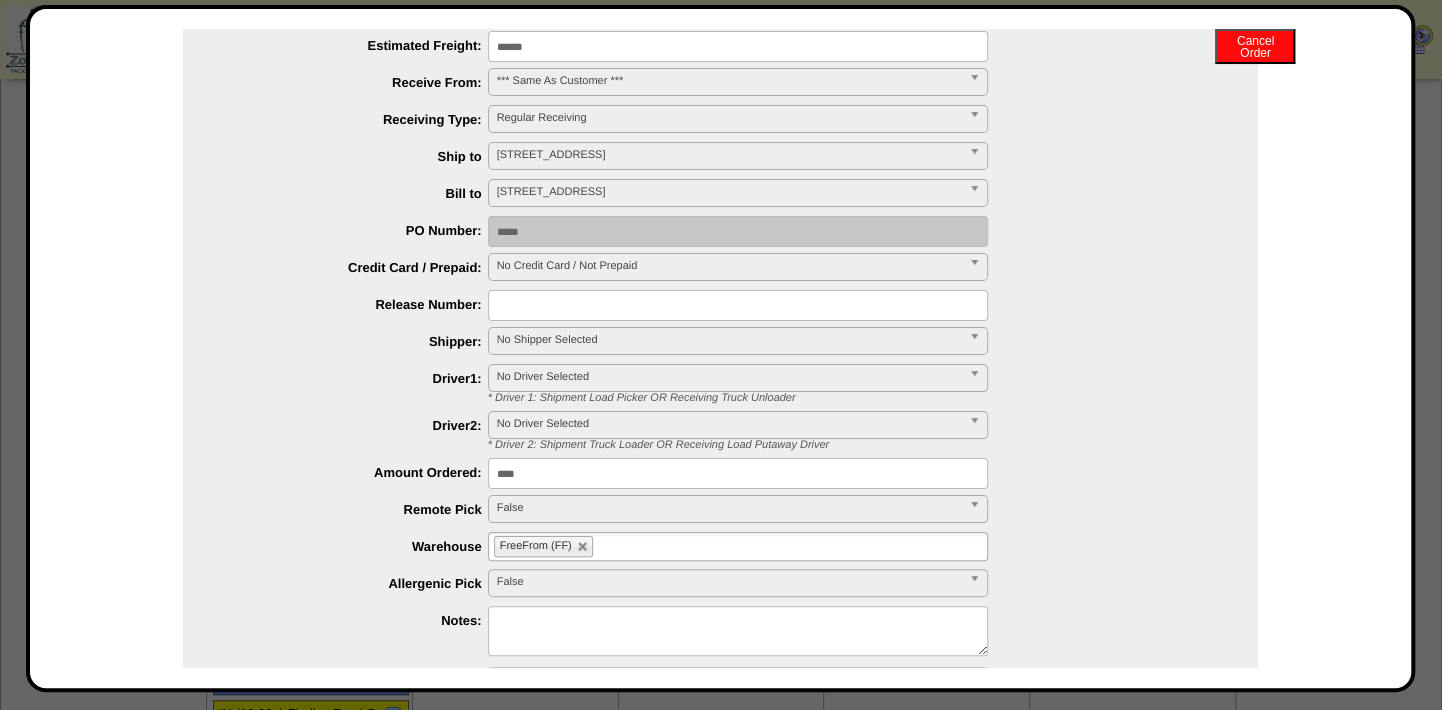 scroll, scrollTop: 405, scrollLeft: 0, axis: vertical 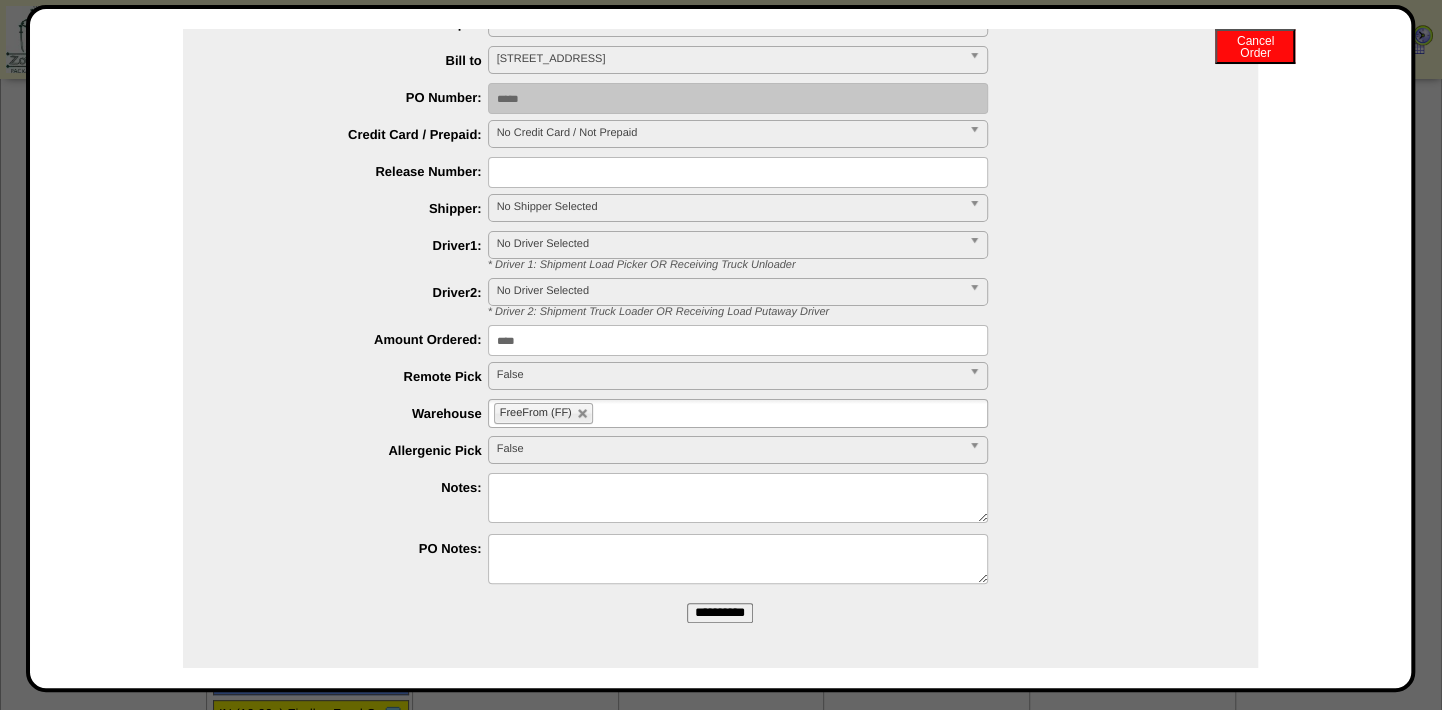 click on "**********" at bounding box center [720, 613] 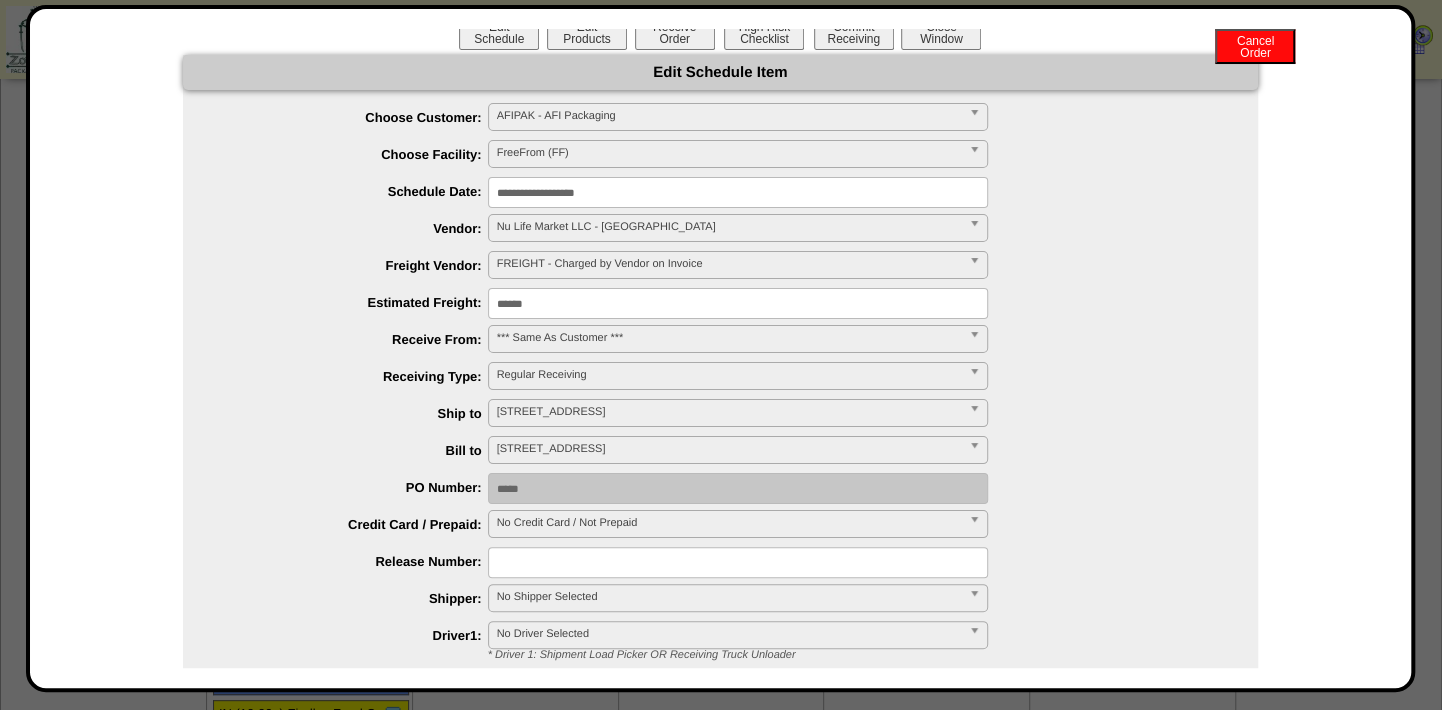 scroll, scrollTop: 0, scrollLeft: 0, axis: both 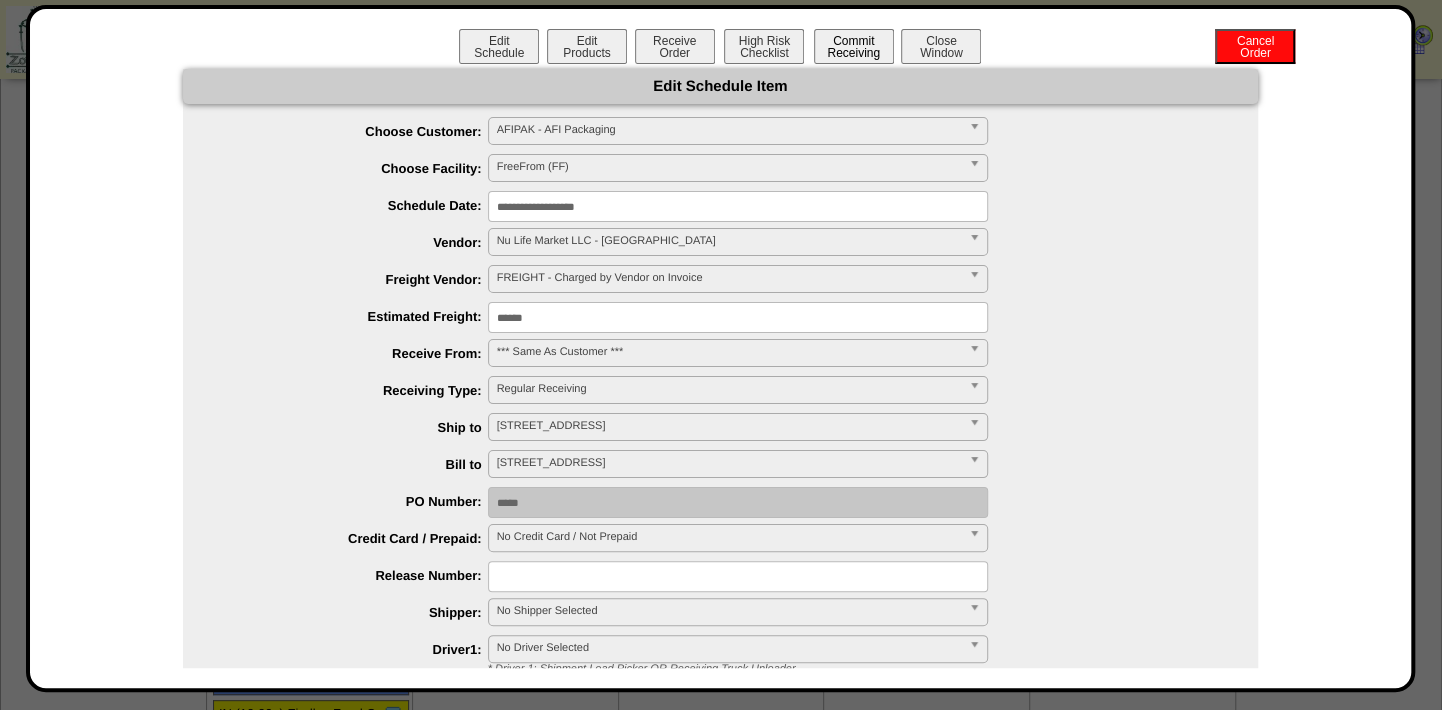 click on "Commit Receiving" at bounding box center [854, 46] 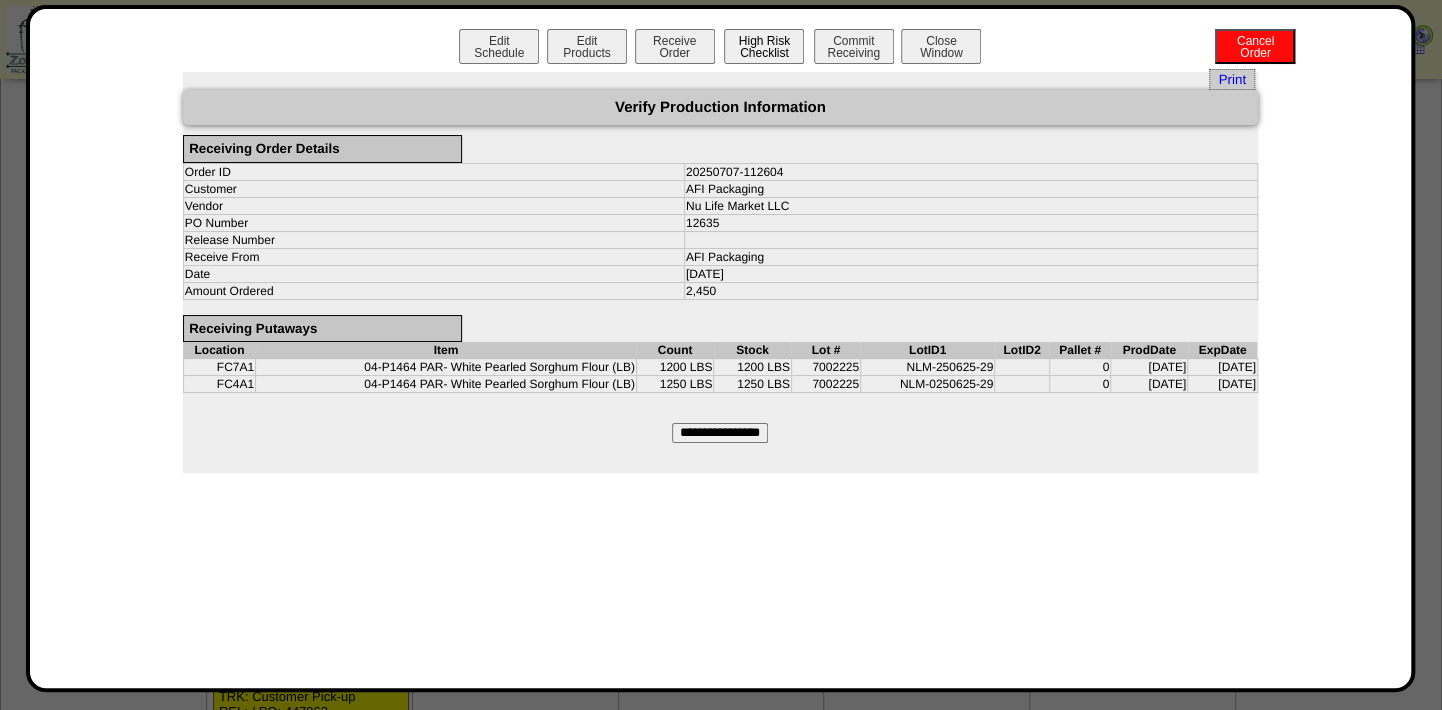 scroll, scrollTop: 181, scrollLeft: 0, axis: vertical 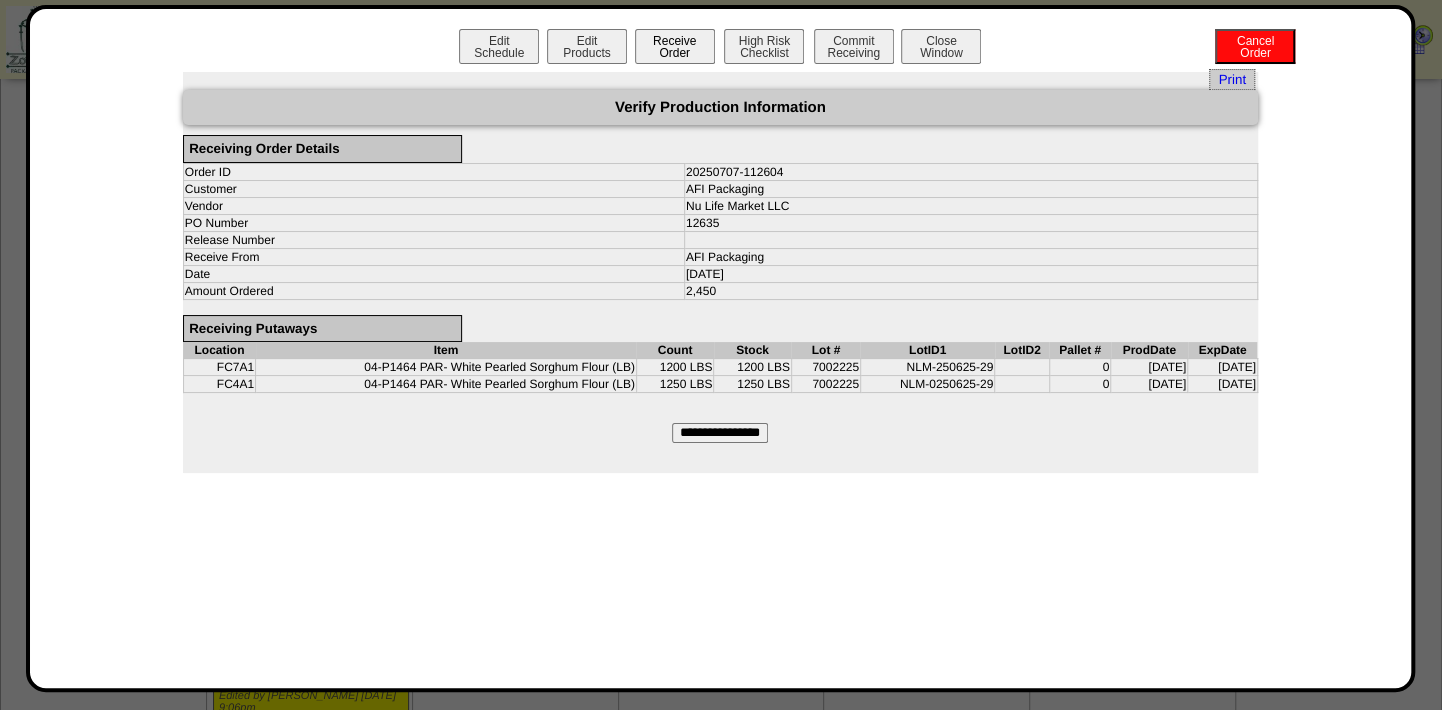 click on "Receive Order" at bounding box center [675, 46] 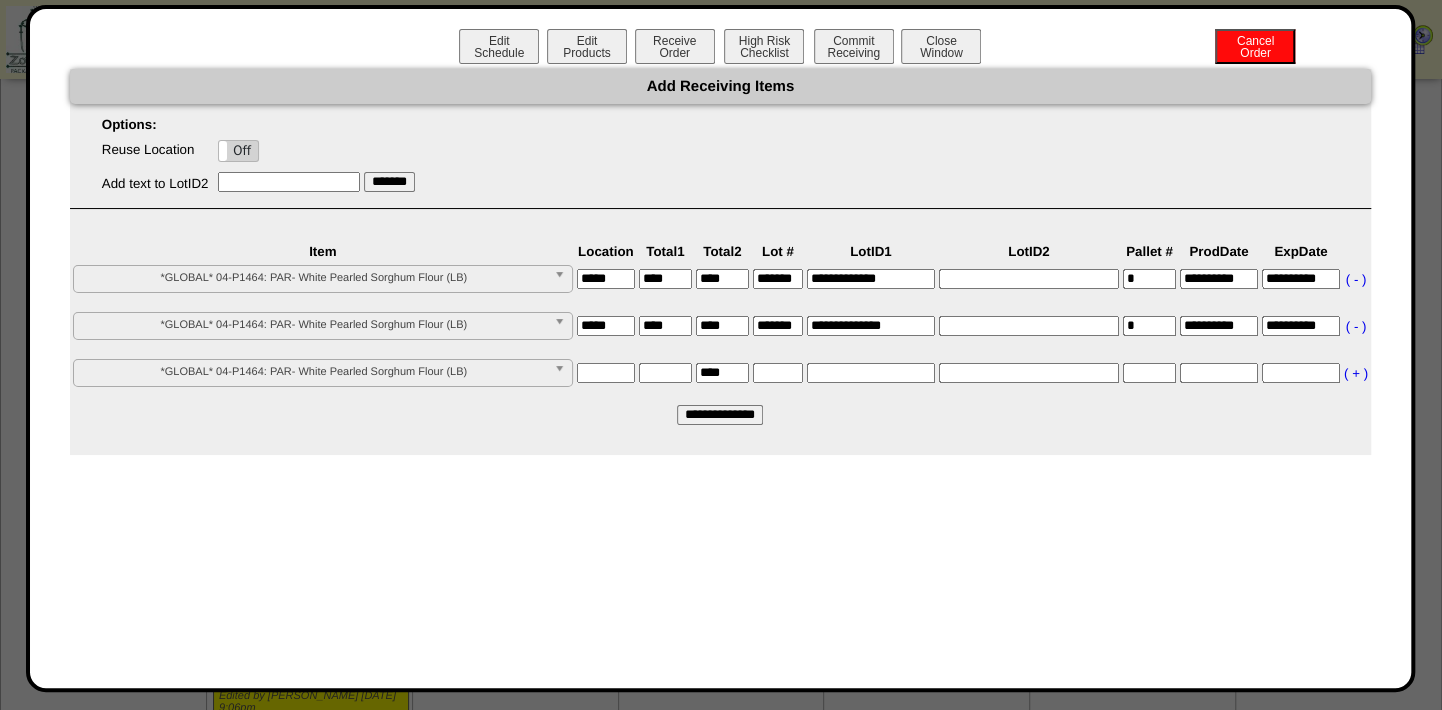 click on "**********" at bounding box center (871, 326) 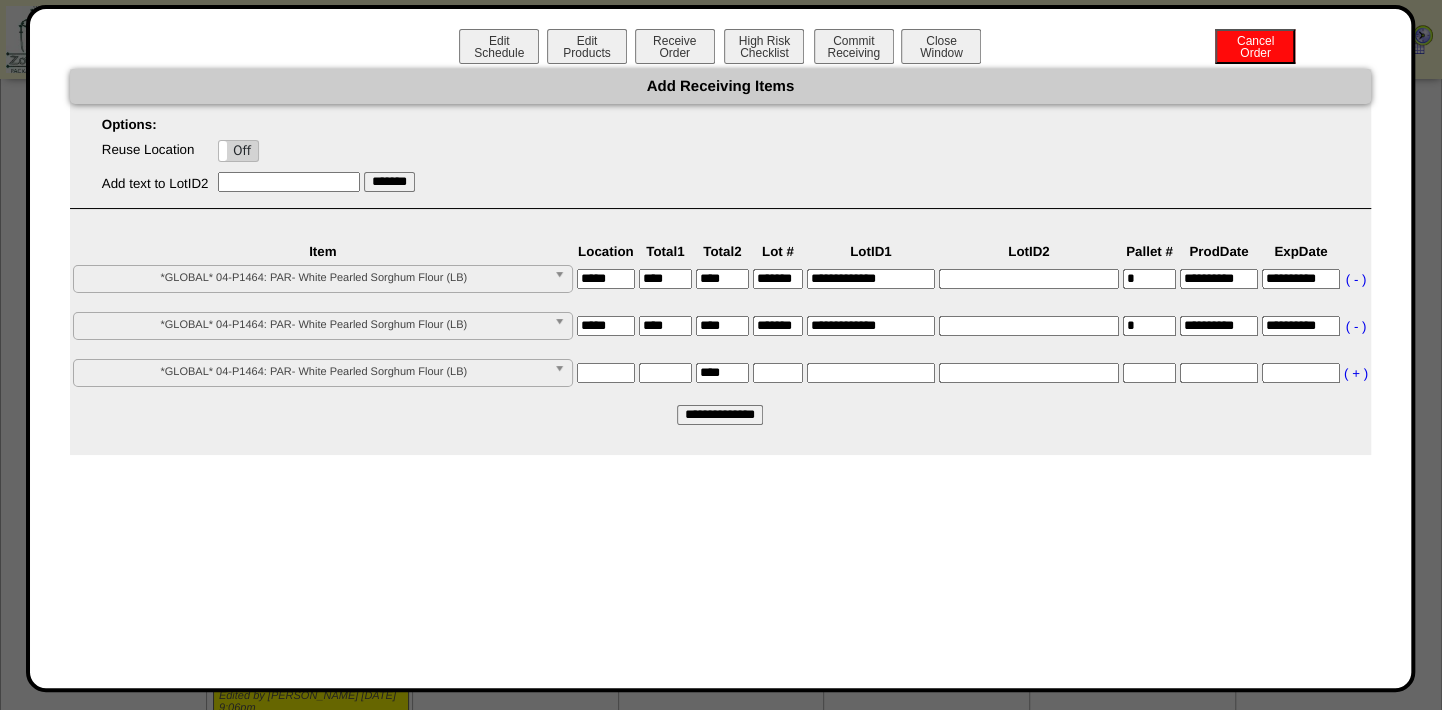 type on "**********" 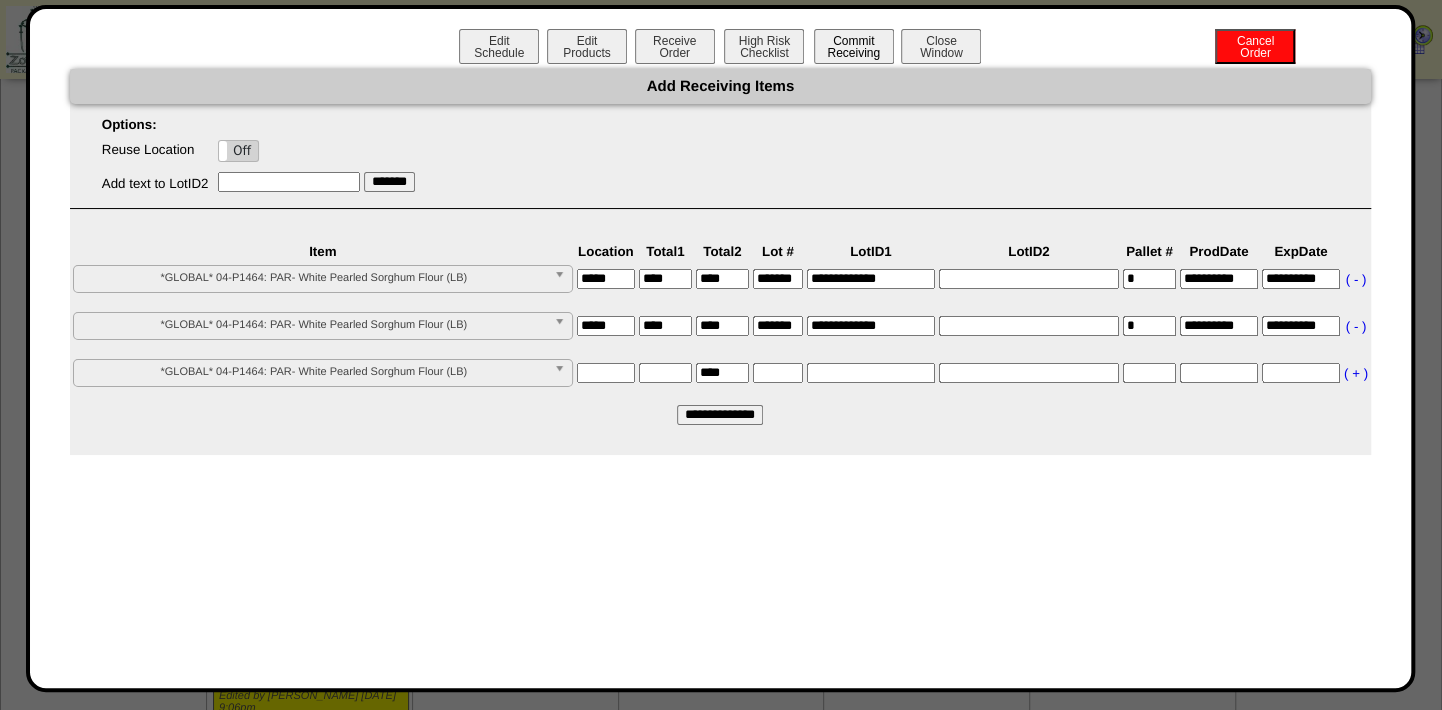 click on "Commit Receiving" at bounding box center (854, 46) 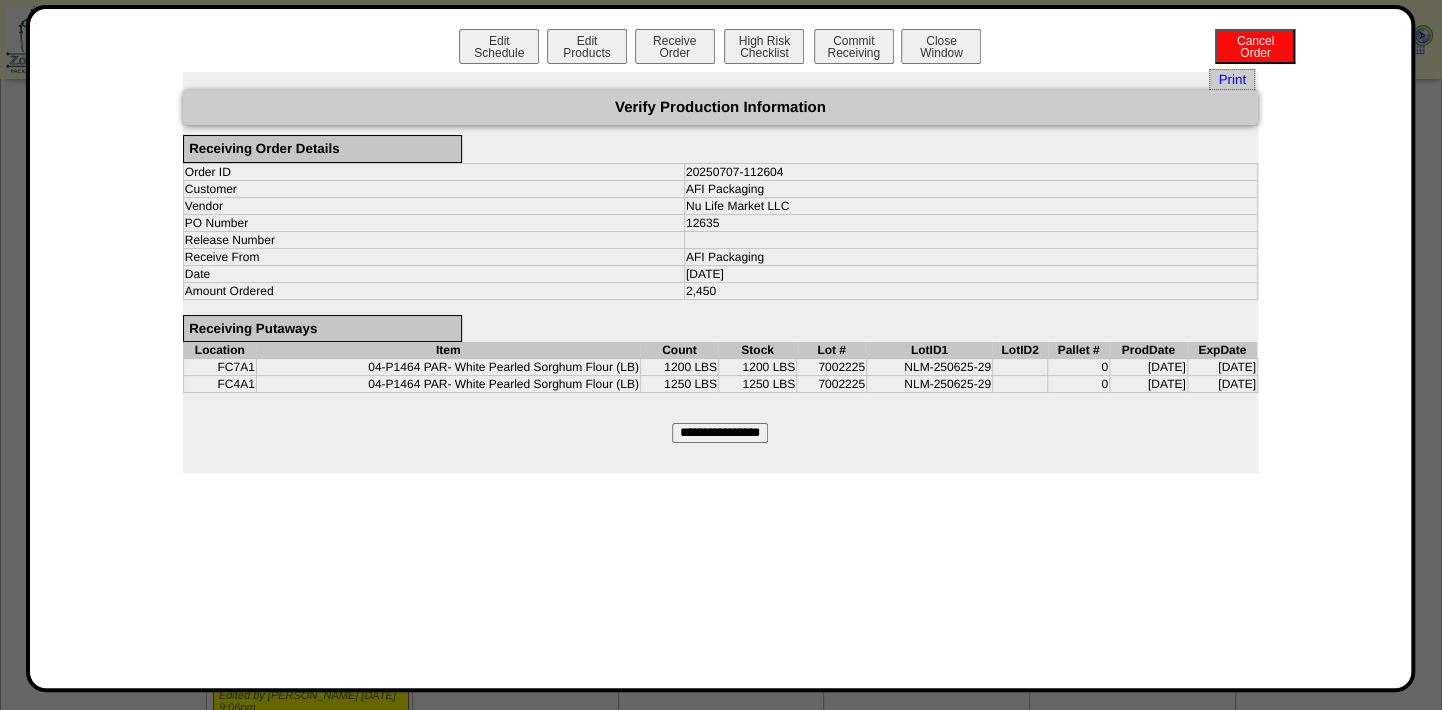 click on "**********" at bounding box center (720, 433) 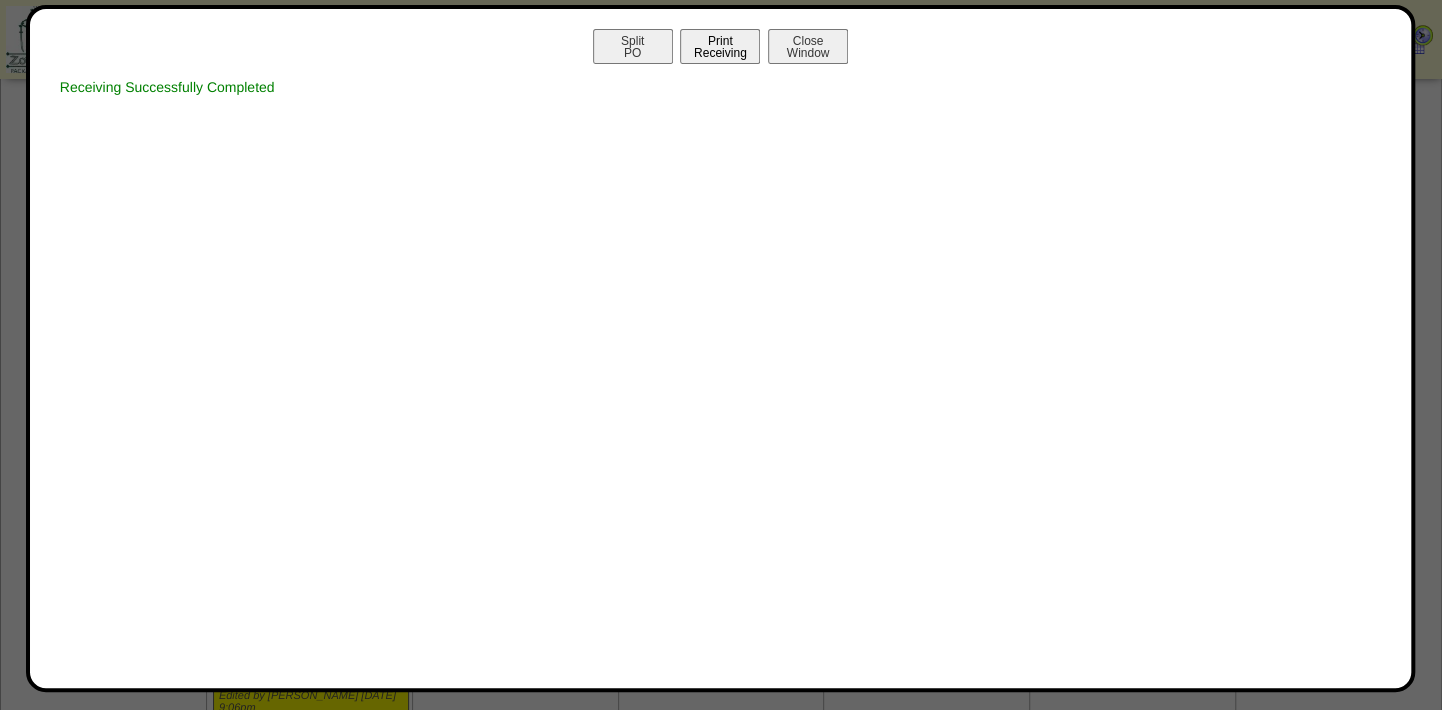 click on "Print Receiving" at bounding box center [720, 46] 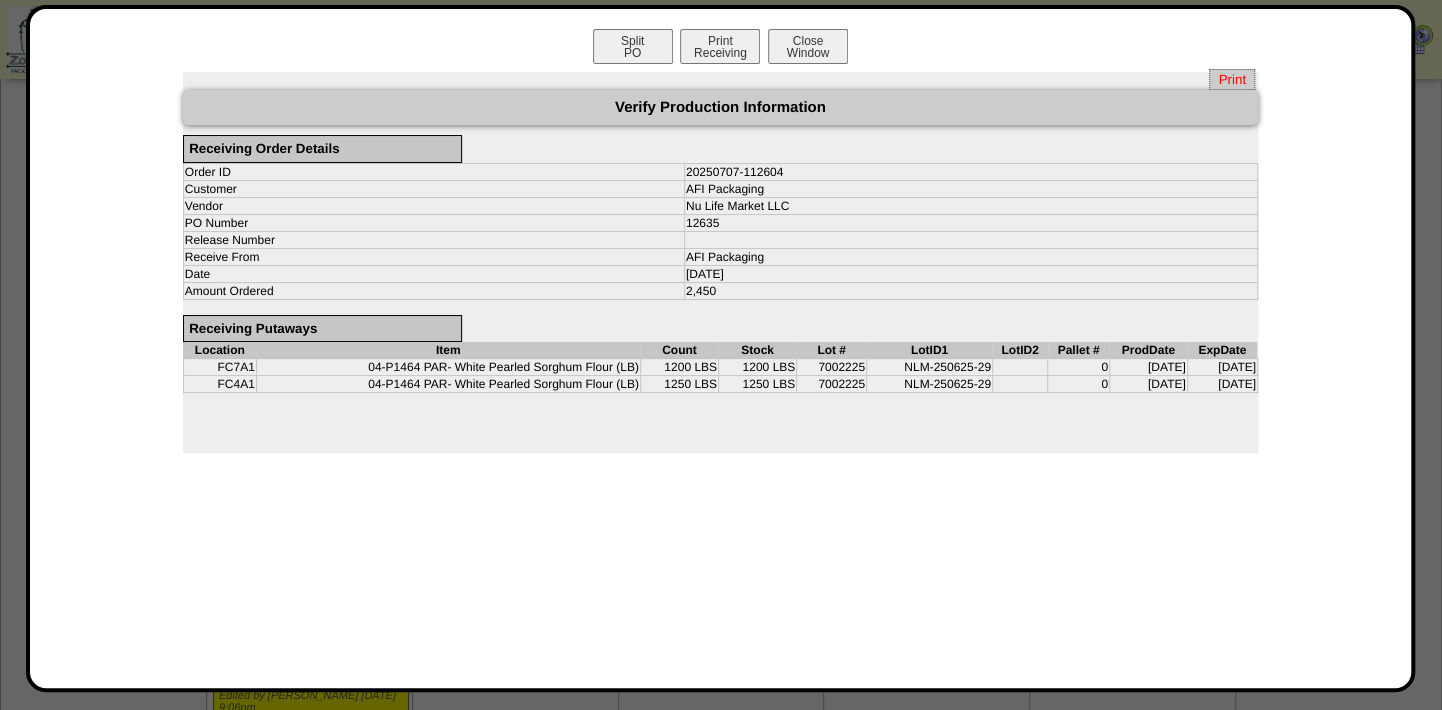 click on "Print" at bounding box center (1231, 79) 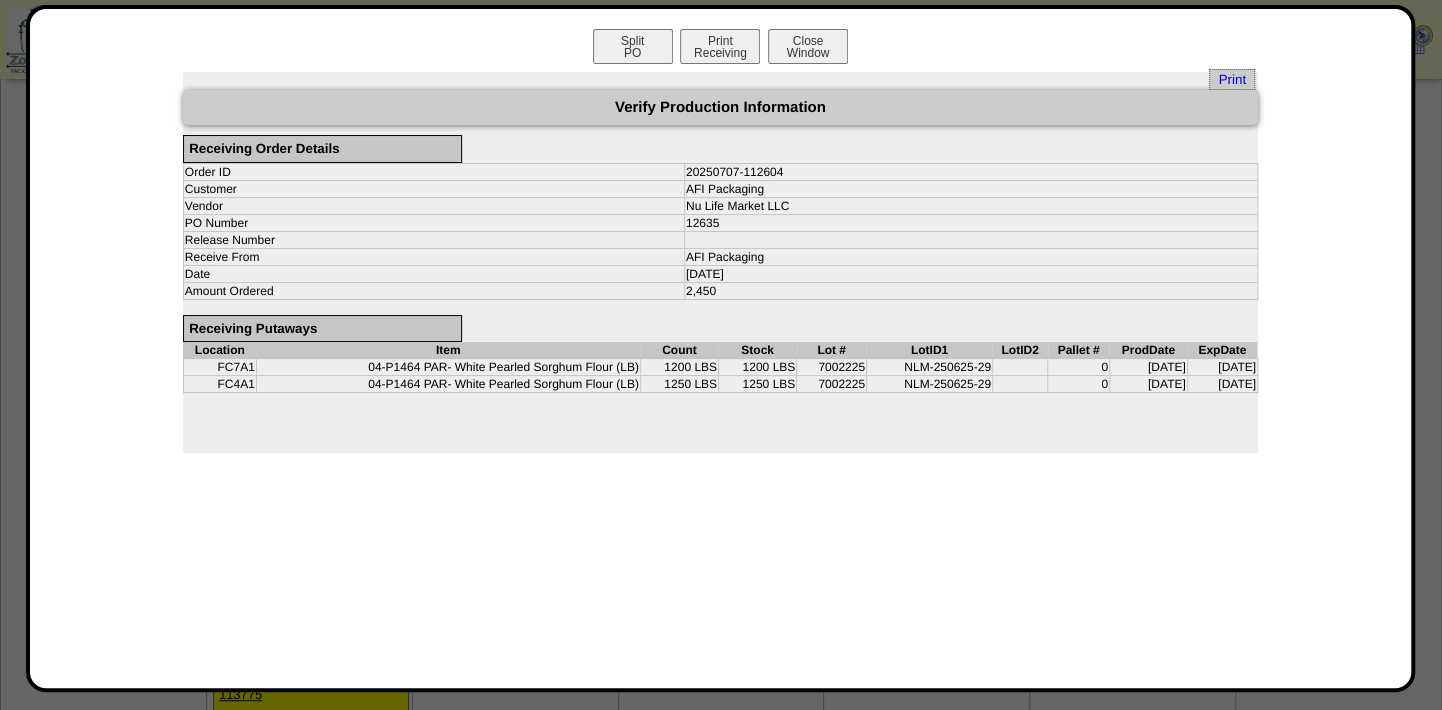 scroll, scrollTop: 272, scrollLeft: 0, axis: vertical 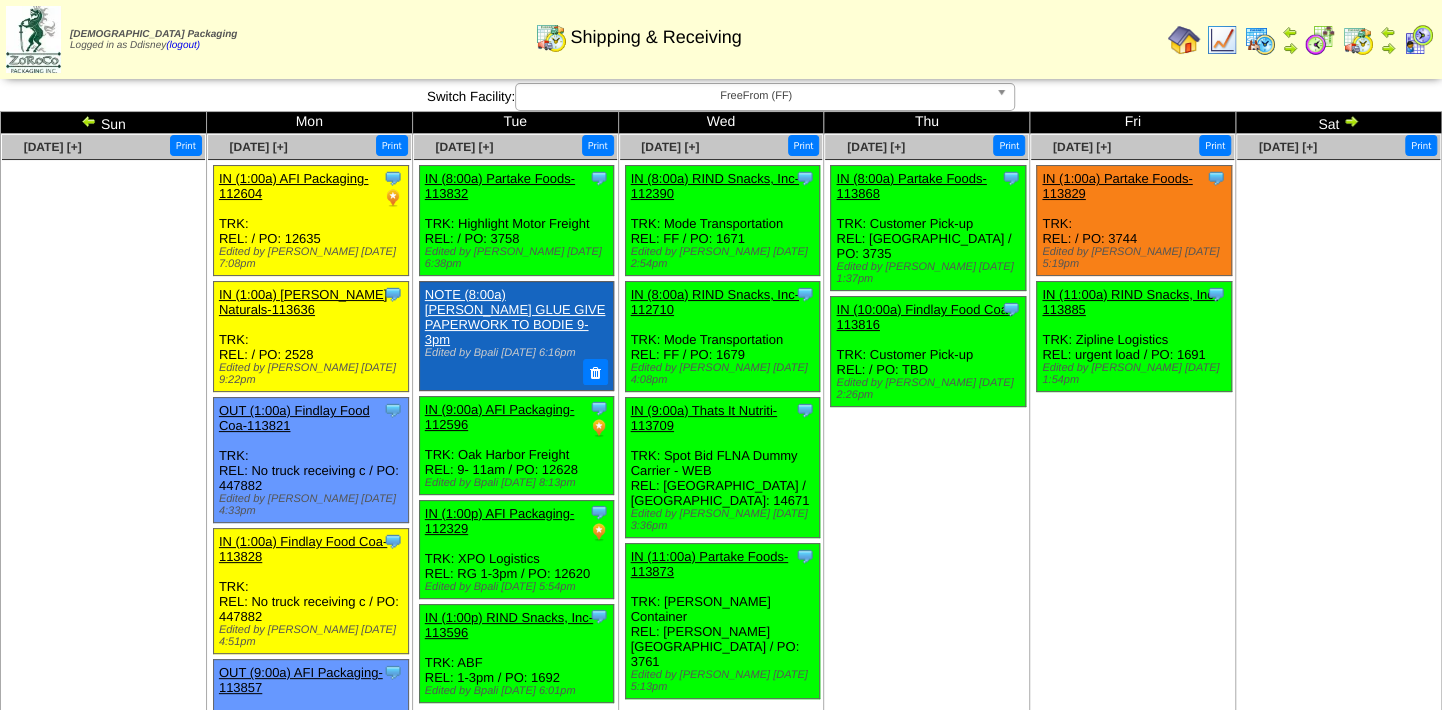 click on "Clone Item
IN
(1:00a)
Partake Foods-113829
Partake Foods
ScheduleID: 113829
5000 EA:
02-00287
(PAR TRAY GSUSA Coconut Caramel Granola)
Total
5000" at bounding box center (1132, 315) 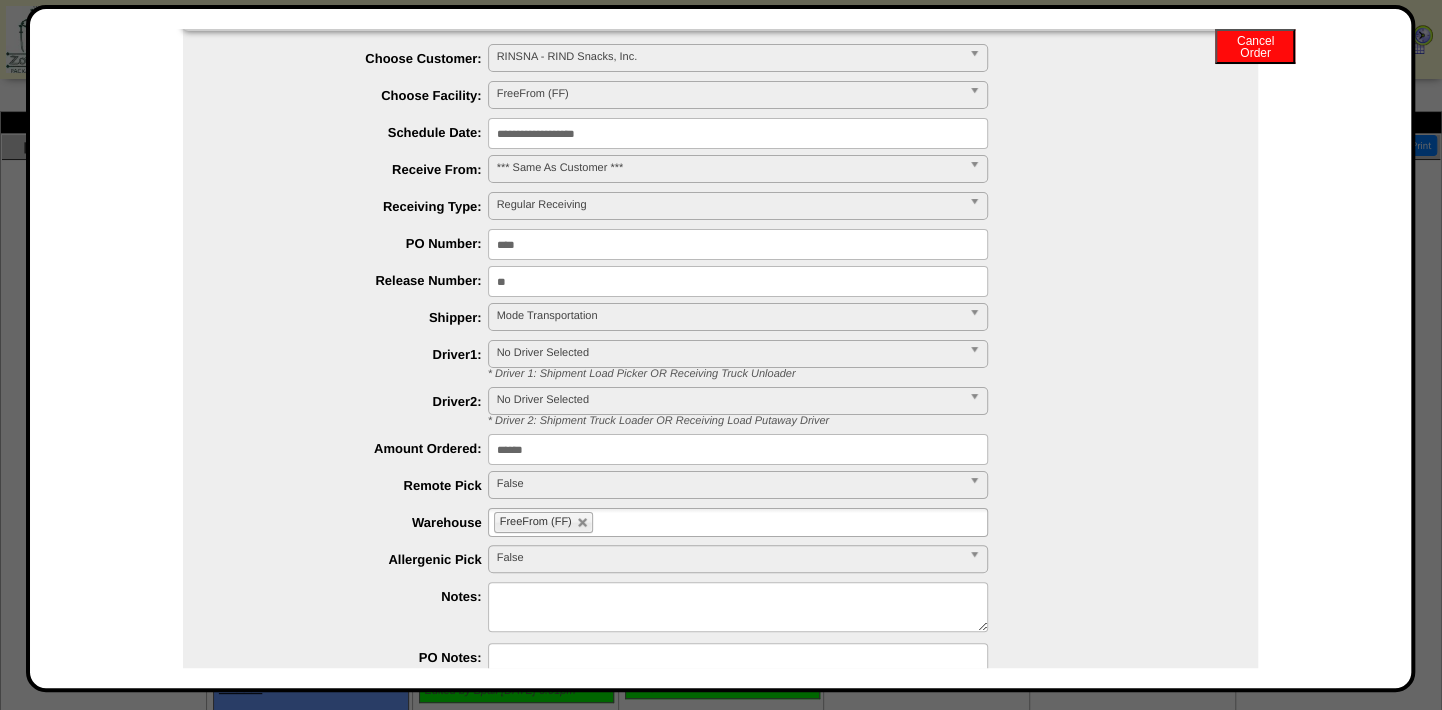 scroll, scrollTop: 0, scrollLeft: 0, axis: both 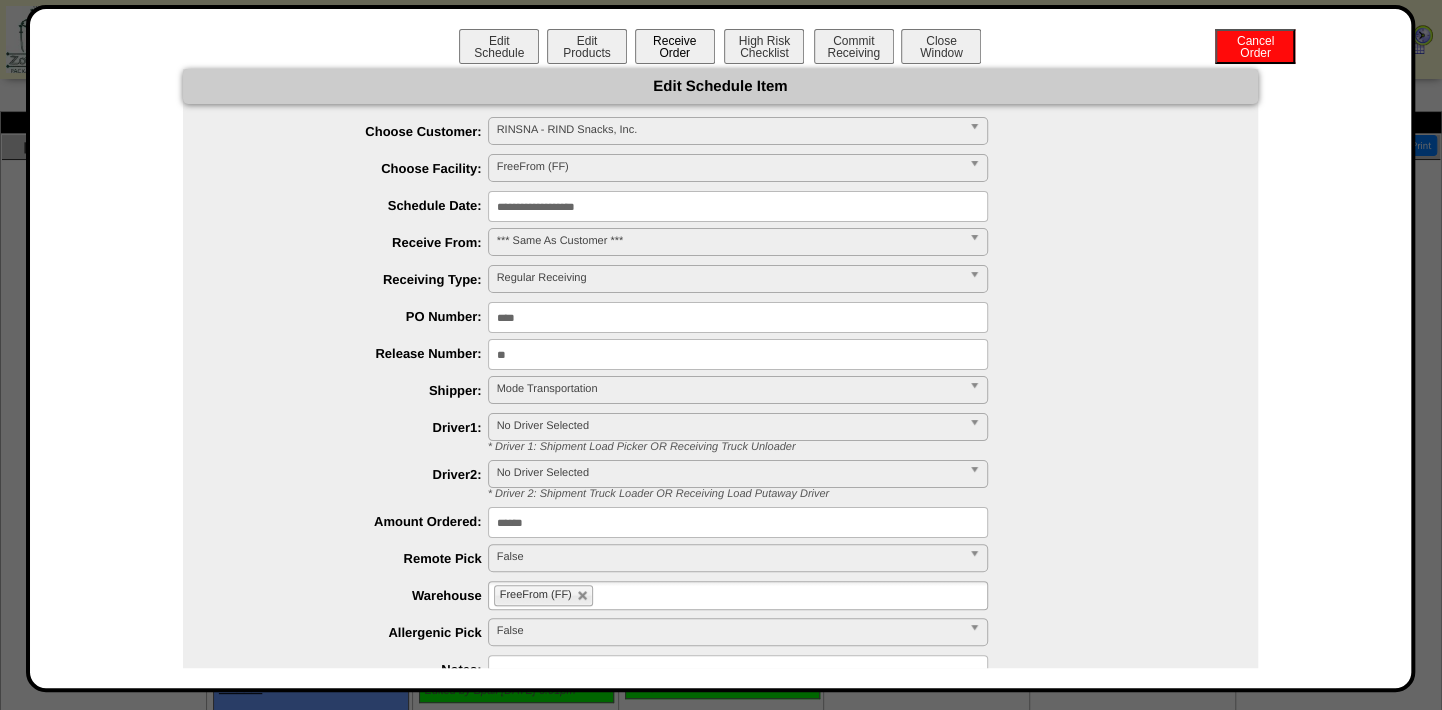 click on "Receive Order" at bounding box center (675, 46) 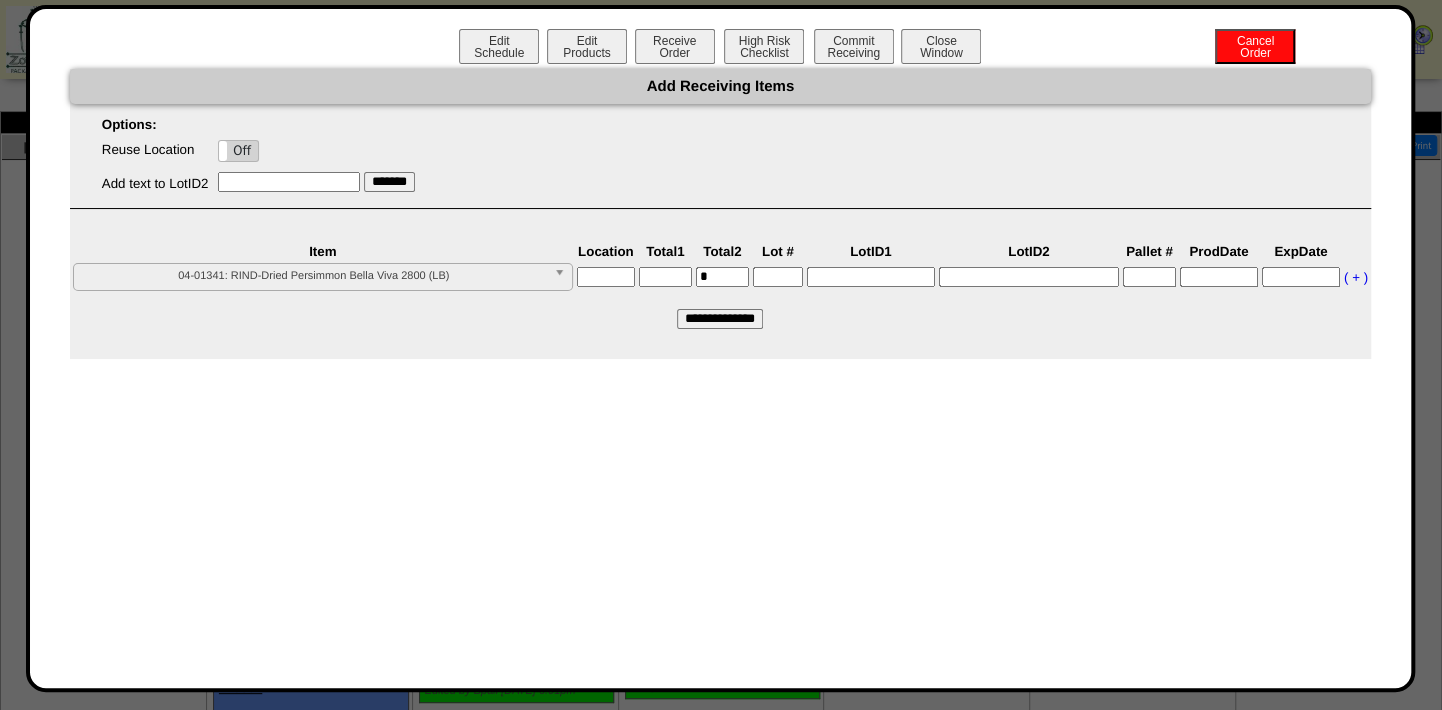click at bounding box center [606, 277] 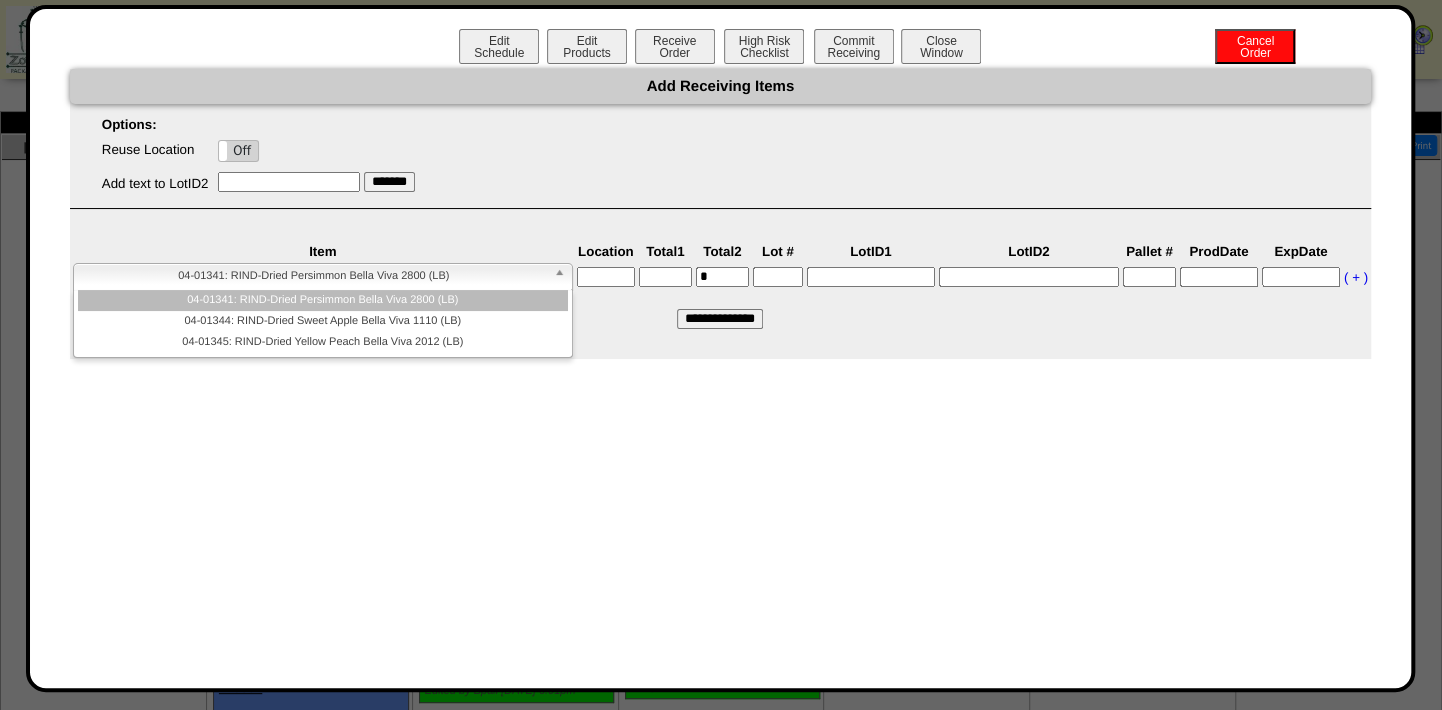 click at bounding box center (563, 277) 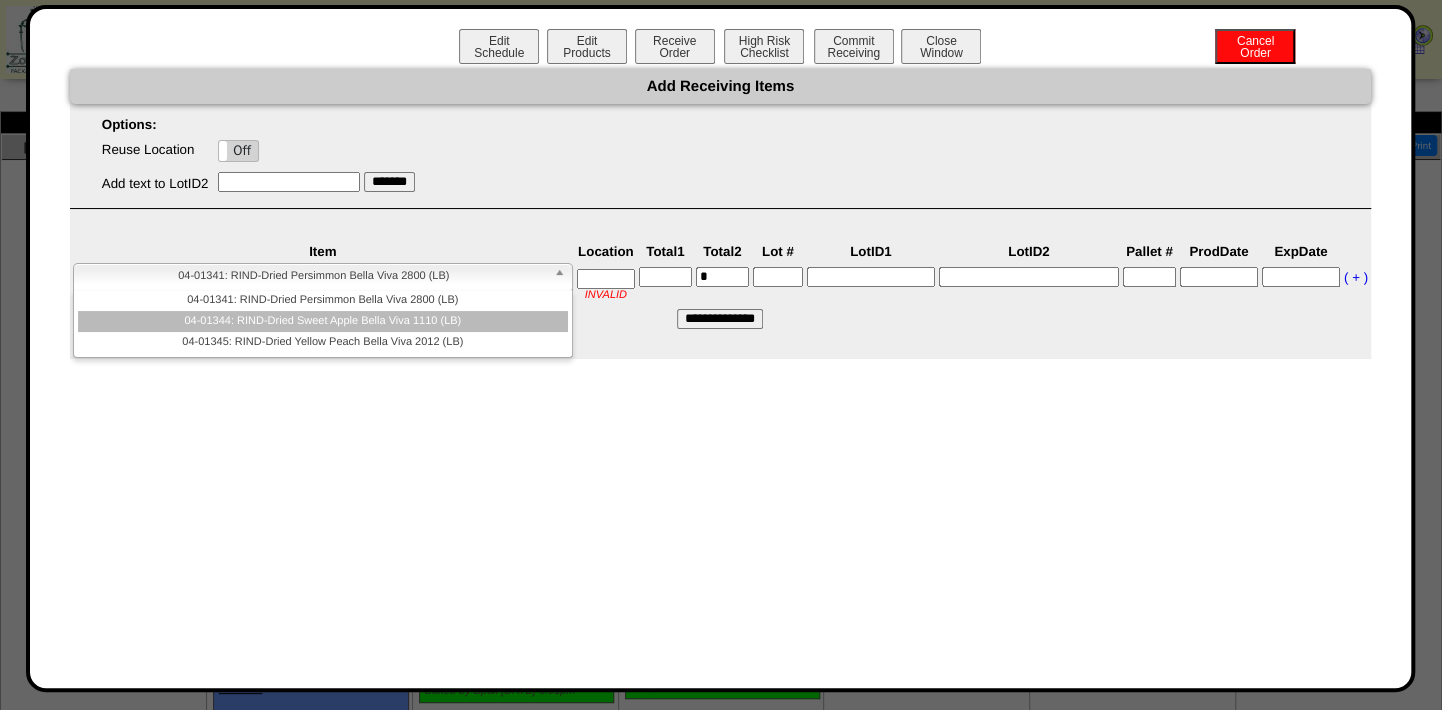 click on "04-01344: RIND-Dried Sweet Apple Bella Viva 1110 (LB)" at bounding box center [323, 321] 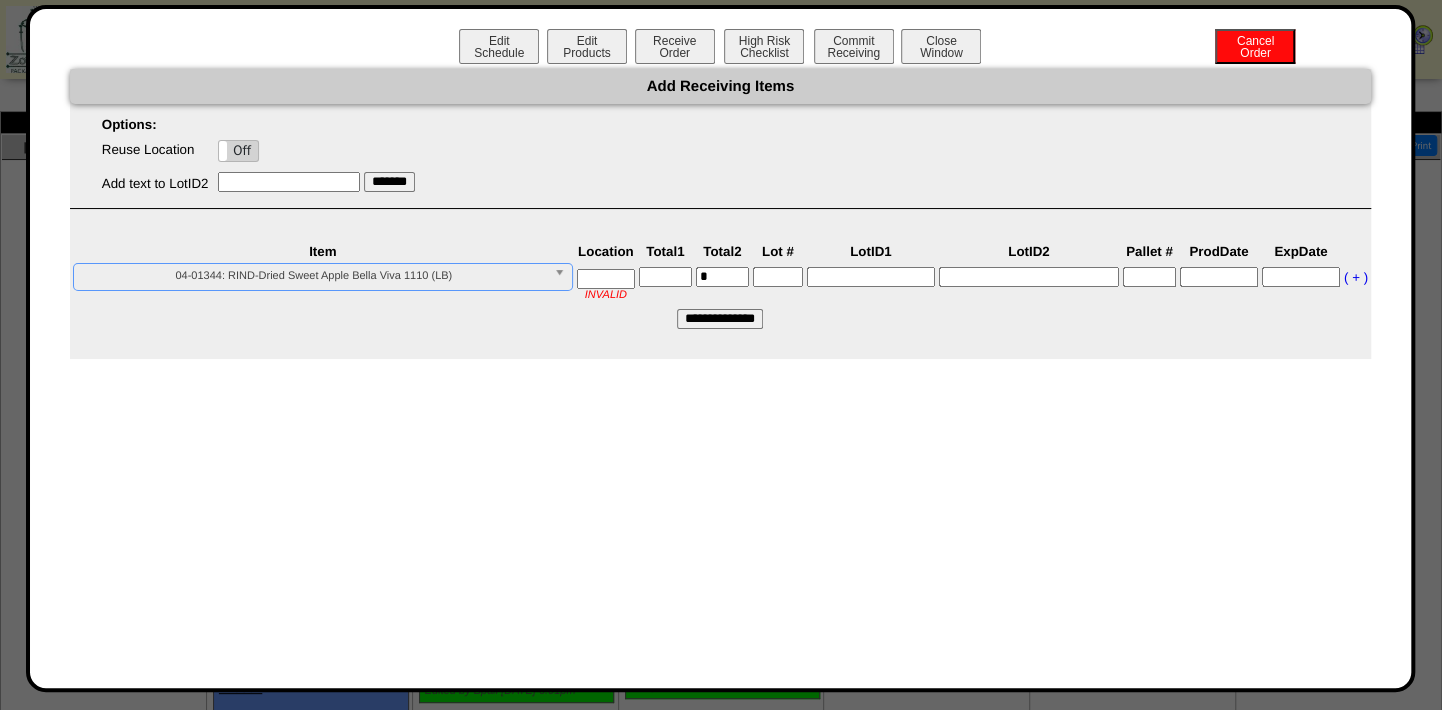 click at bounding box center [606, 279] 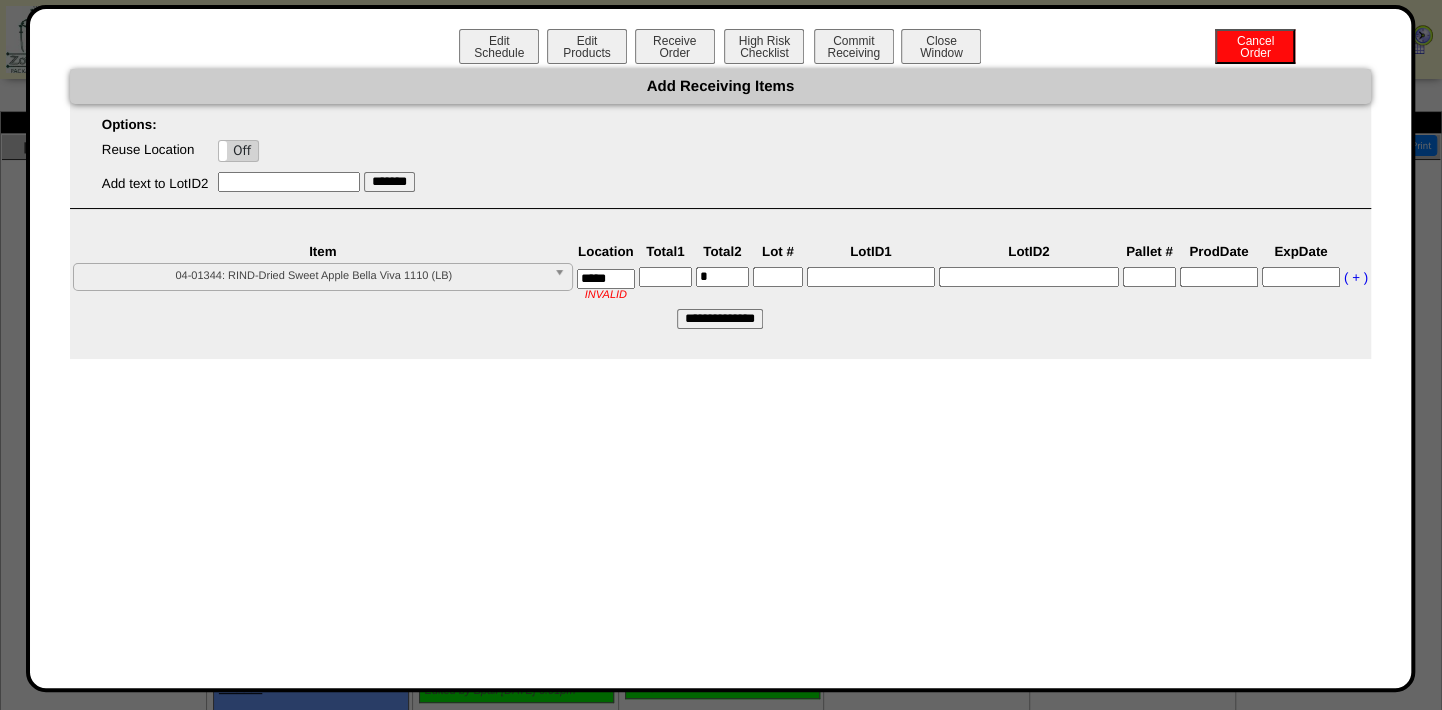 type on "*****" 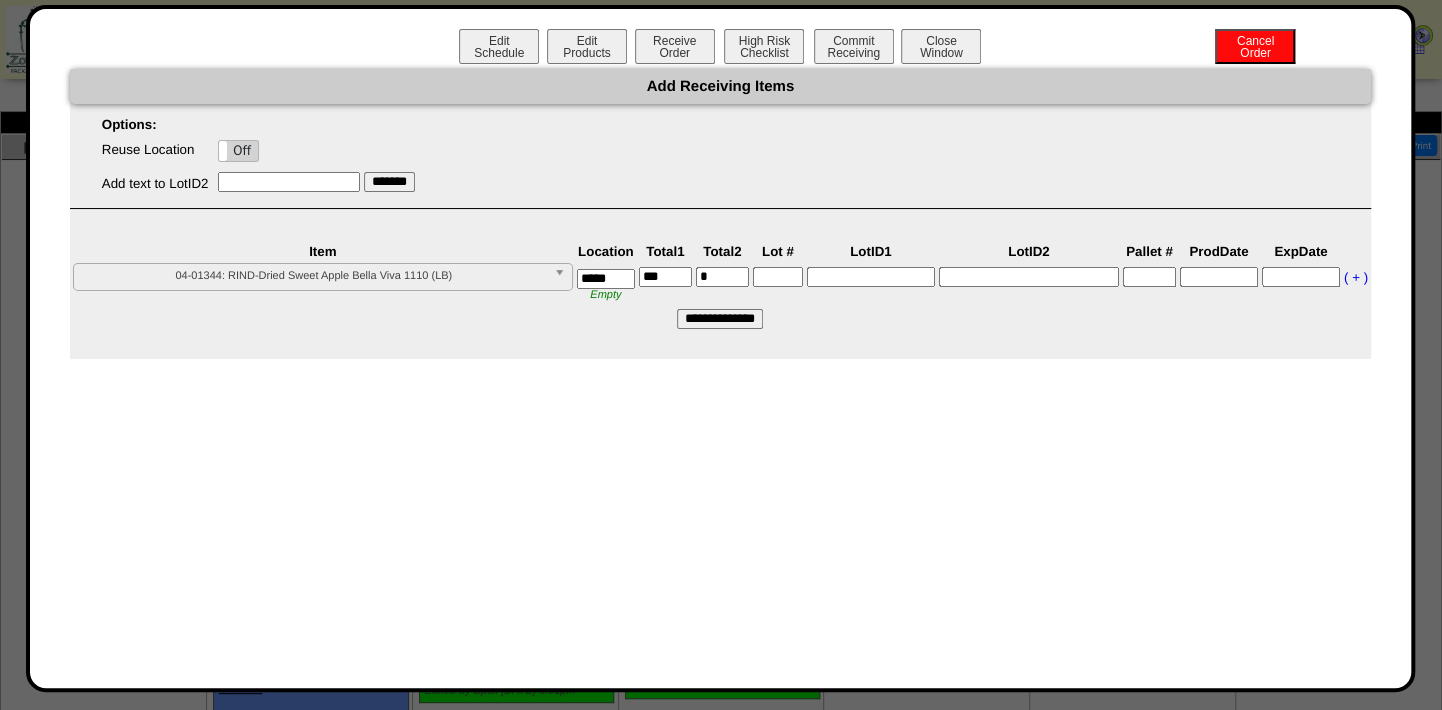 type on "***" 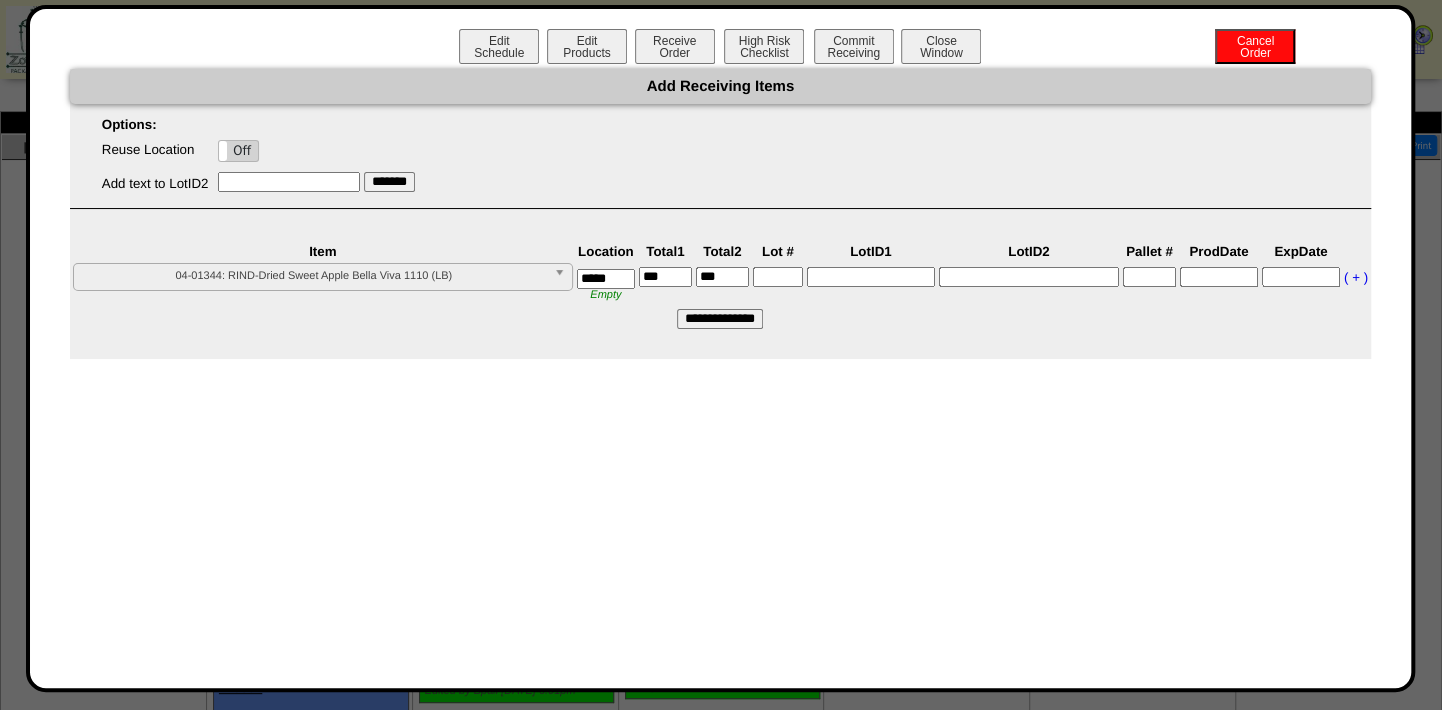 type on "***" 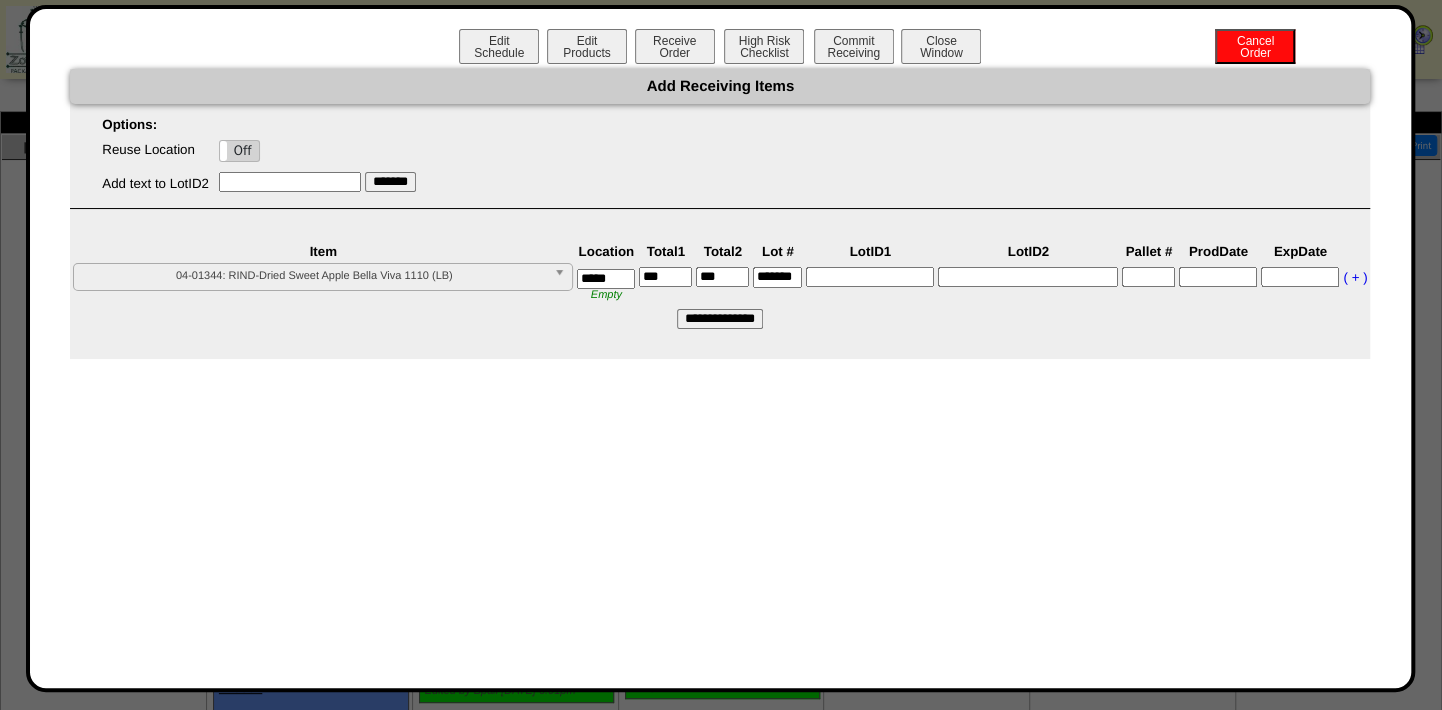 scroll, scrollTop: 0, scrollLeft: 9, axis: horizontal 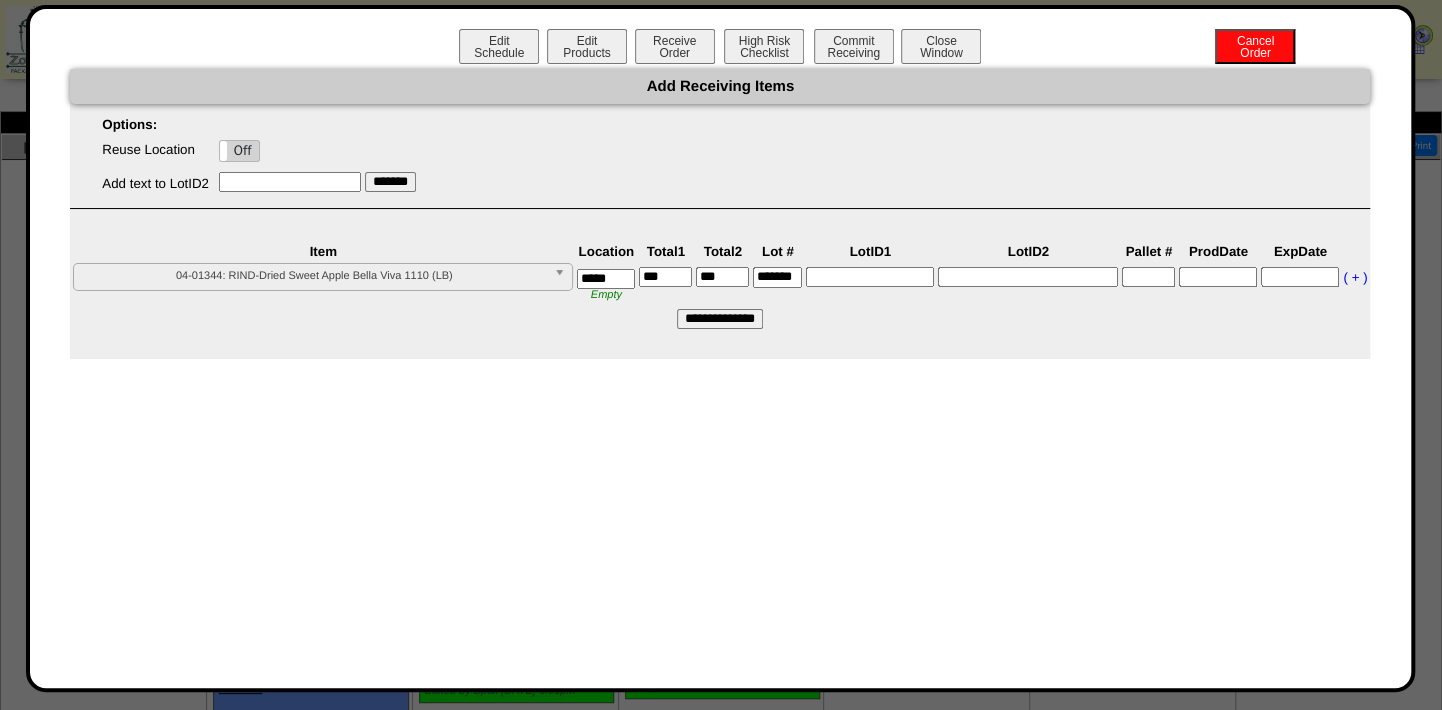 type on "*******" 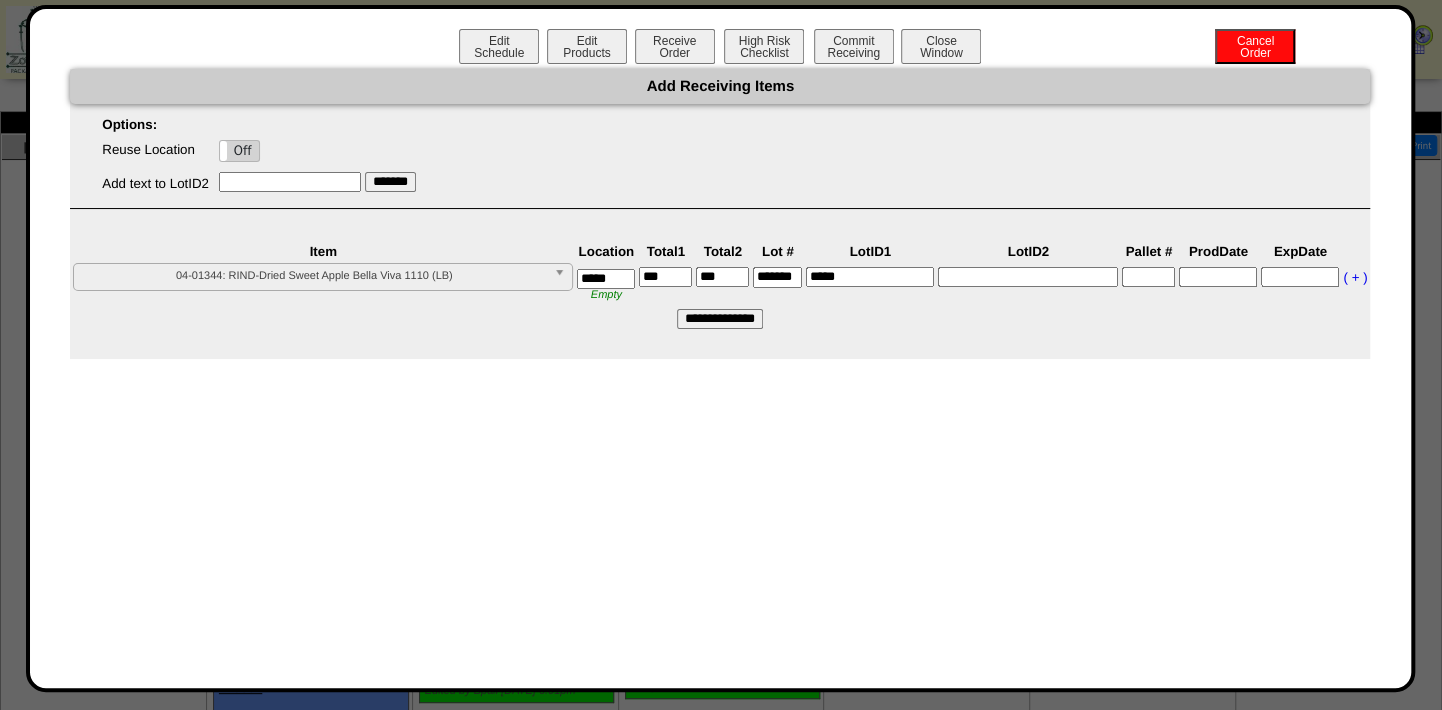 type on "*****" 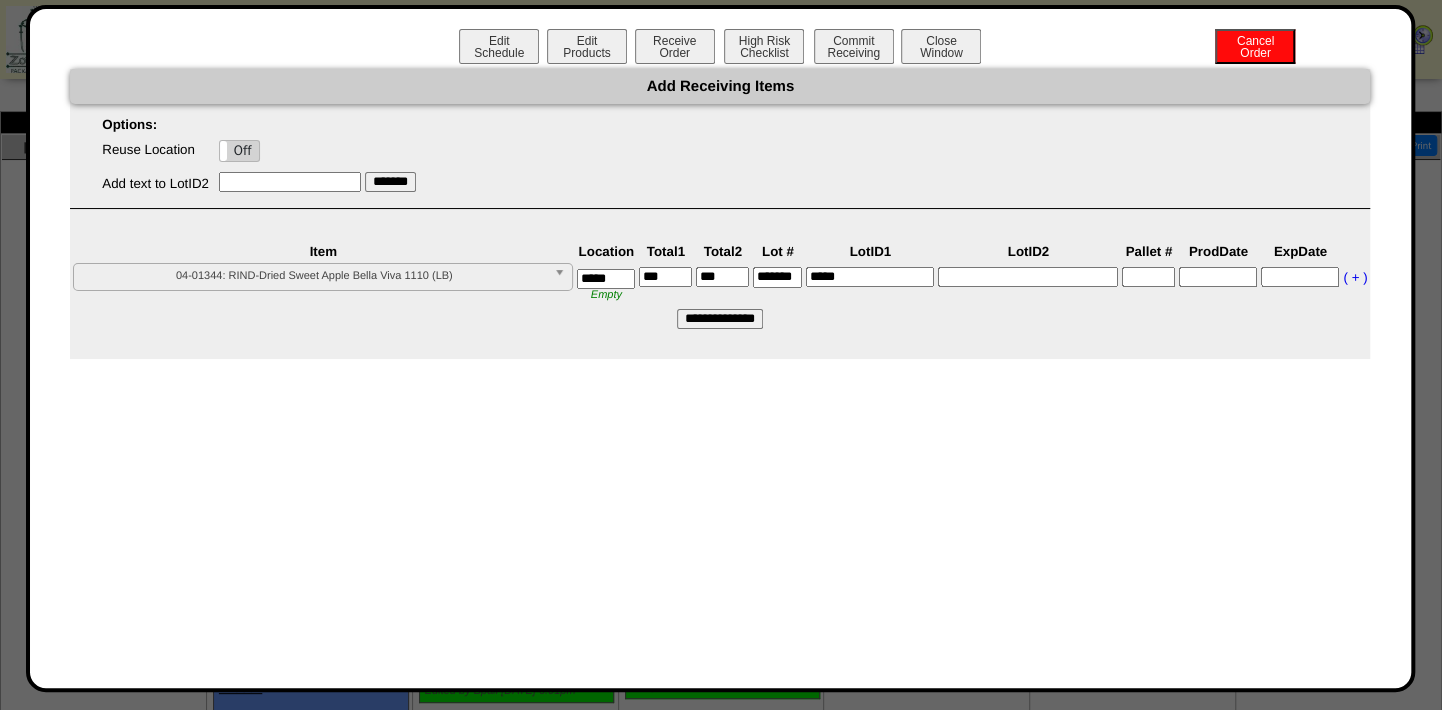 click on "**********" at bounding box center [720, 199] 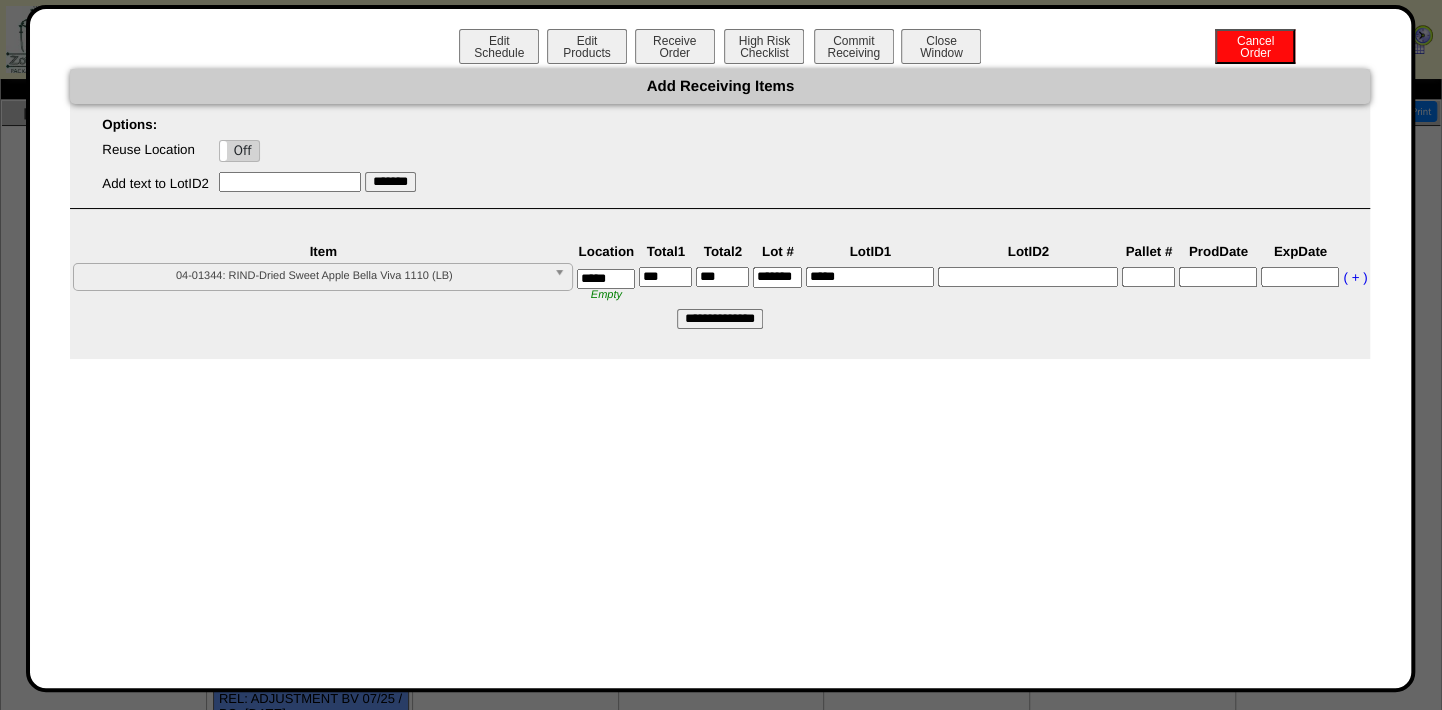 scroll, scrollTop: 90, scrollLeft: 0, axis: vertical 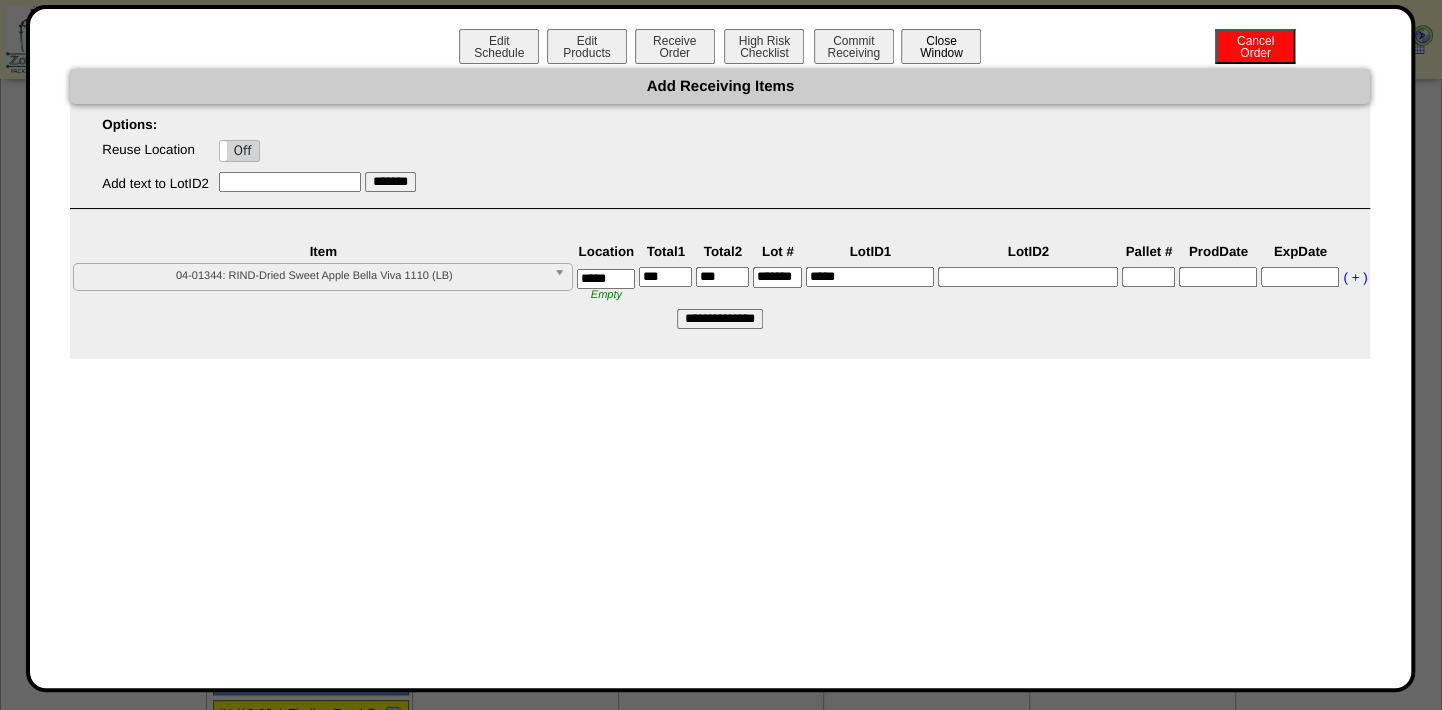 click on "Close Window" at bounding box center (941, 46) 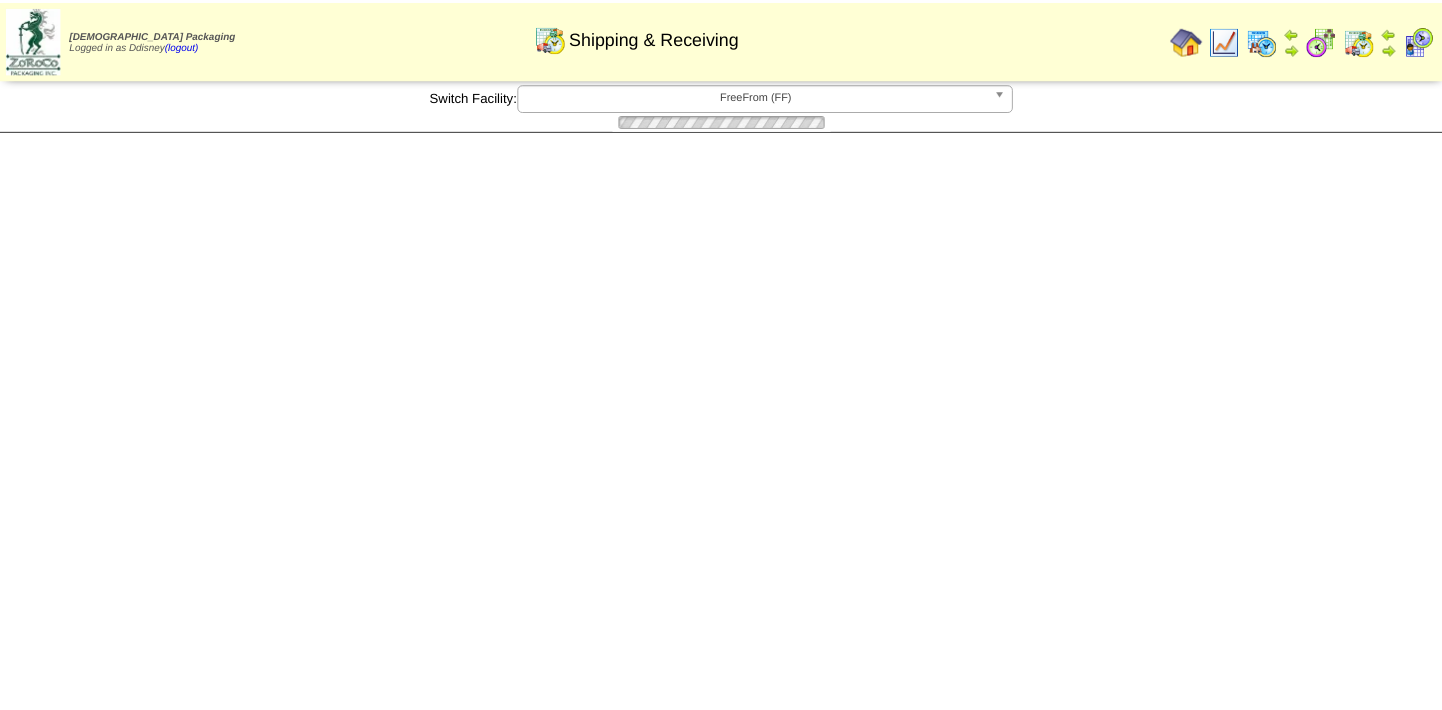 scroll, scrollTop: 0, scrollLeft: 0, axis: both 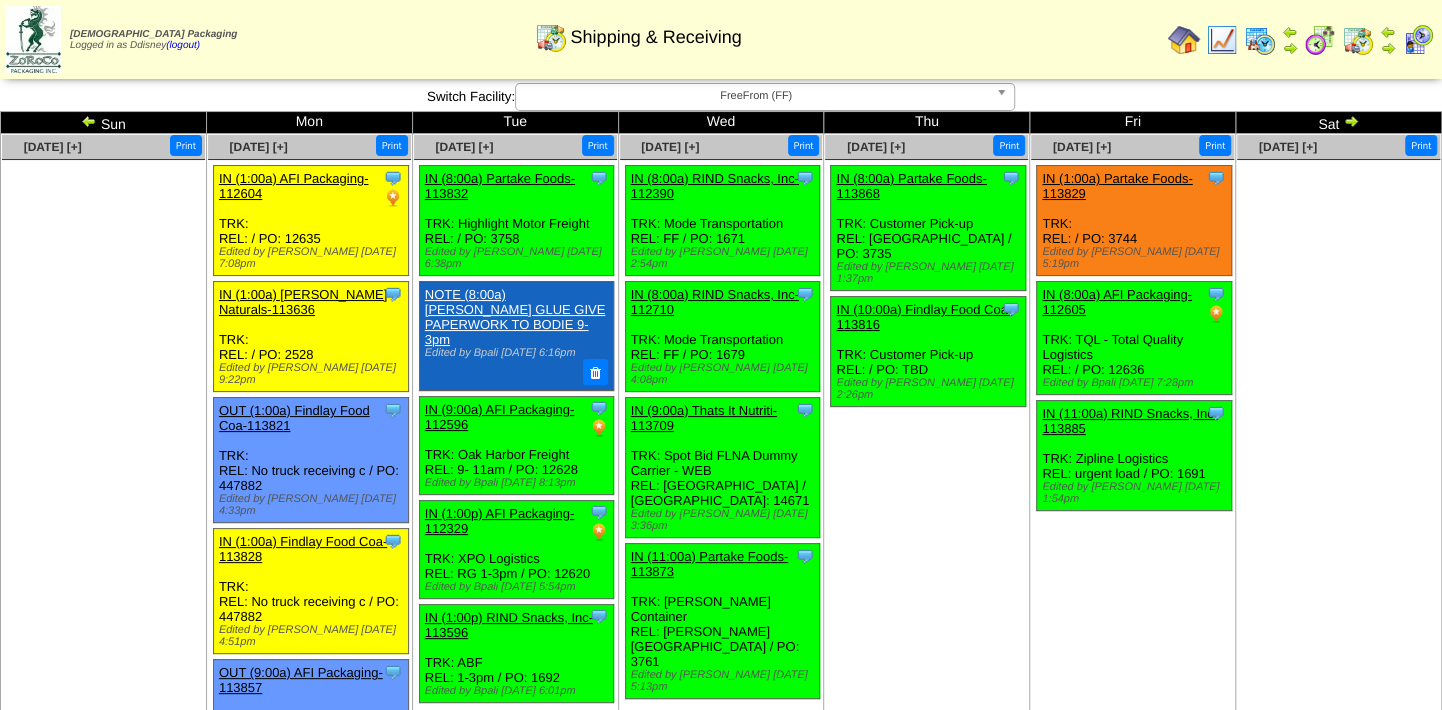click at bounding box center (1260, 40) 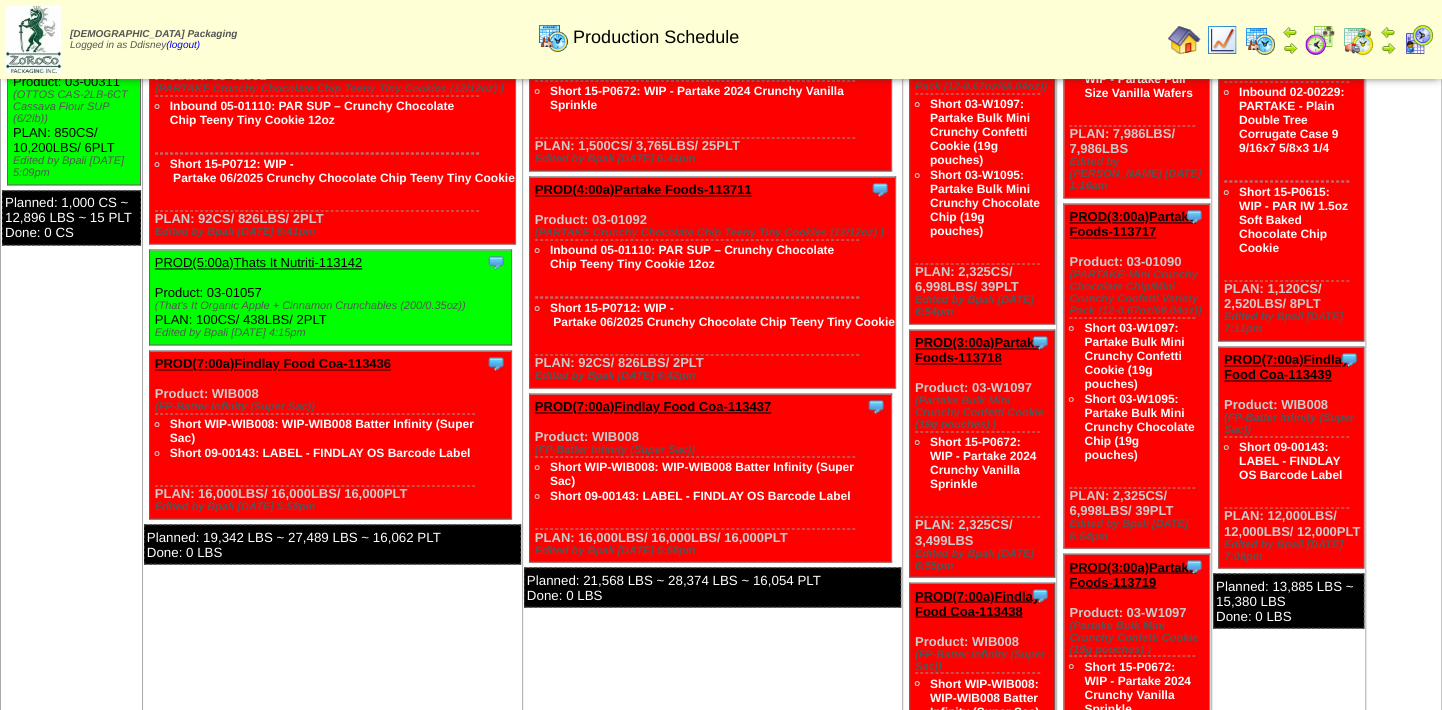 scroll, scrollTop: 1636, scrollLeft: 0, axis: vertical 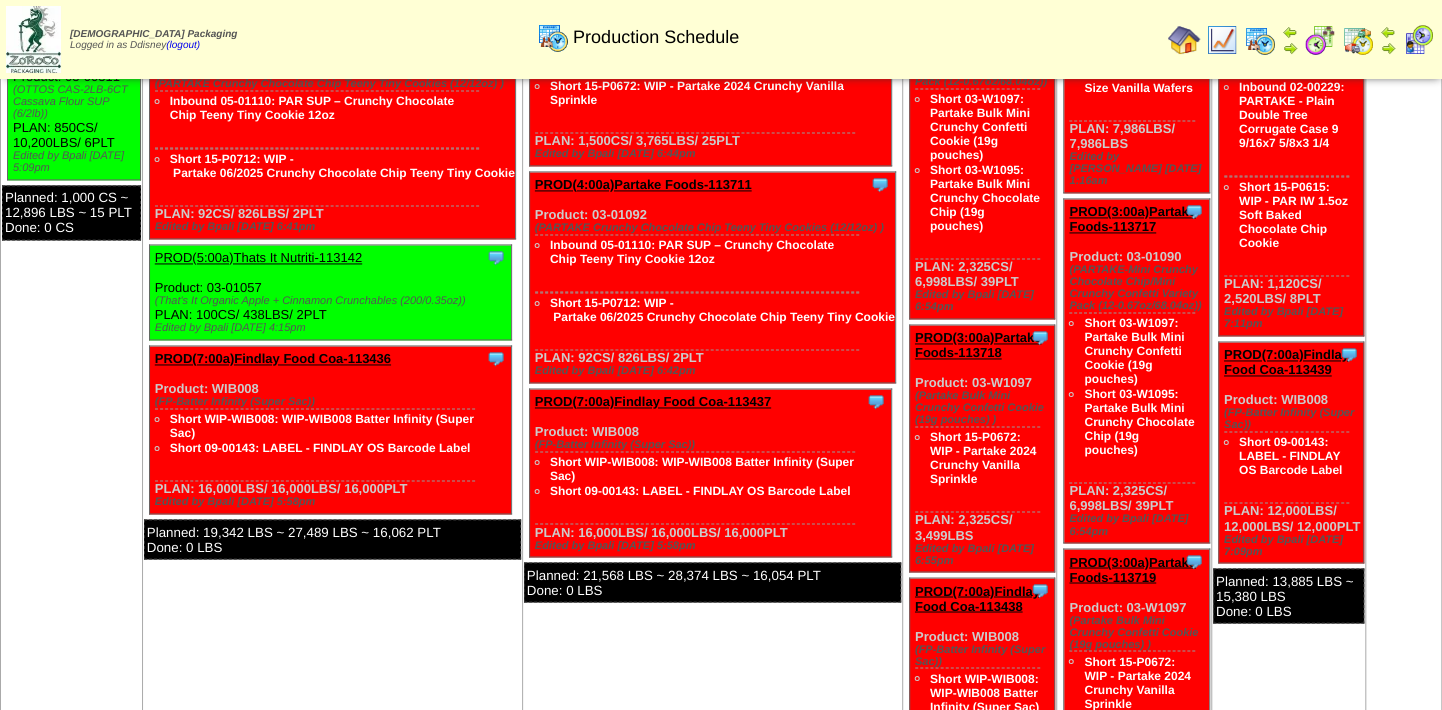 click at bounding box center (1222, 40) 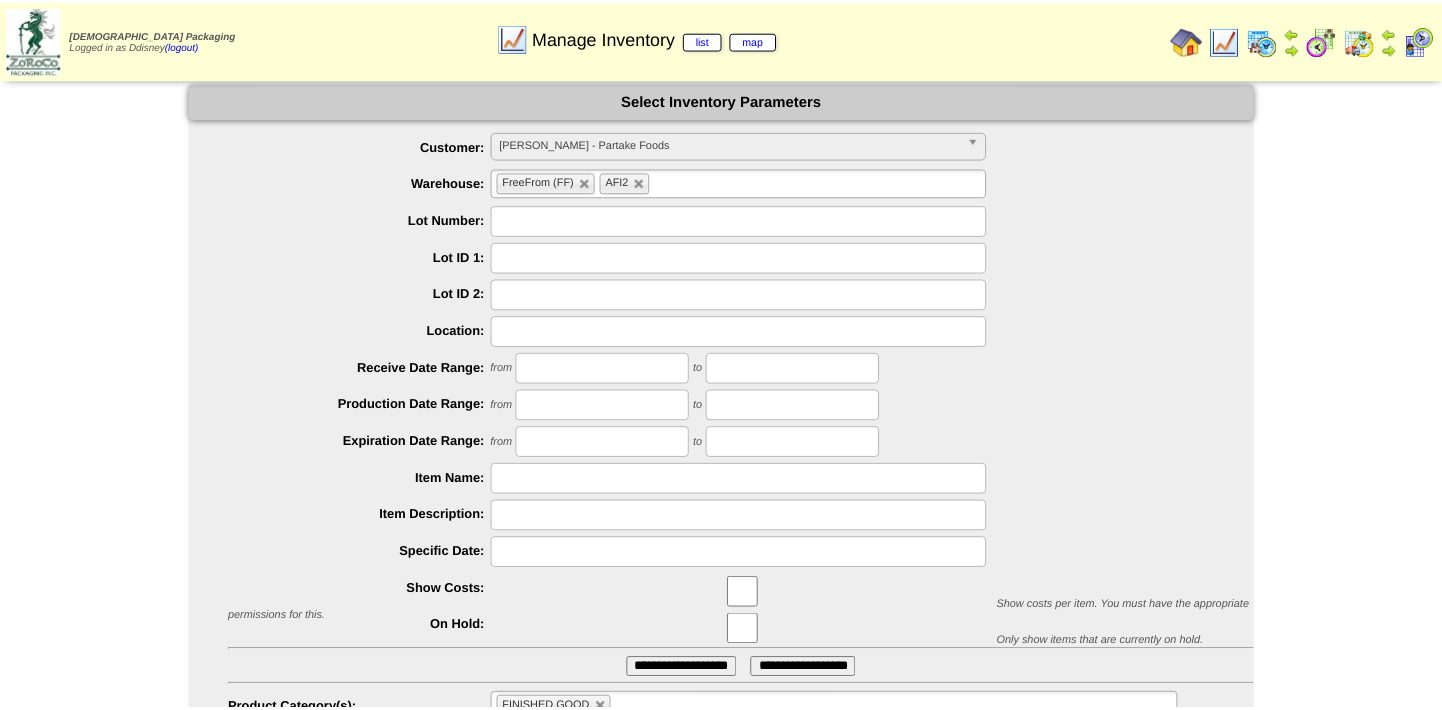 scroll, scrollTop: 0, scrollLeft: 0, axis: both 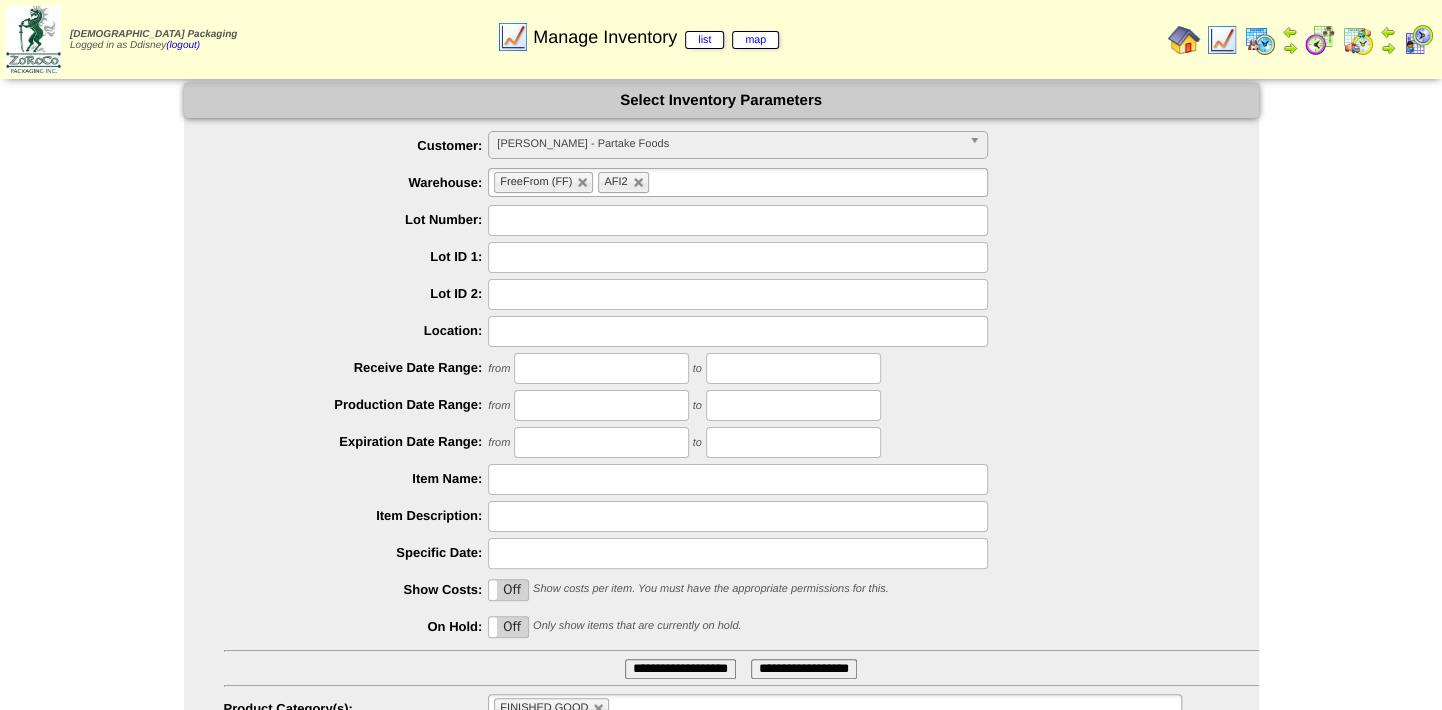 click on "[PERSON_NAME] - Partake Foods" at bounding box center (729, 144) 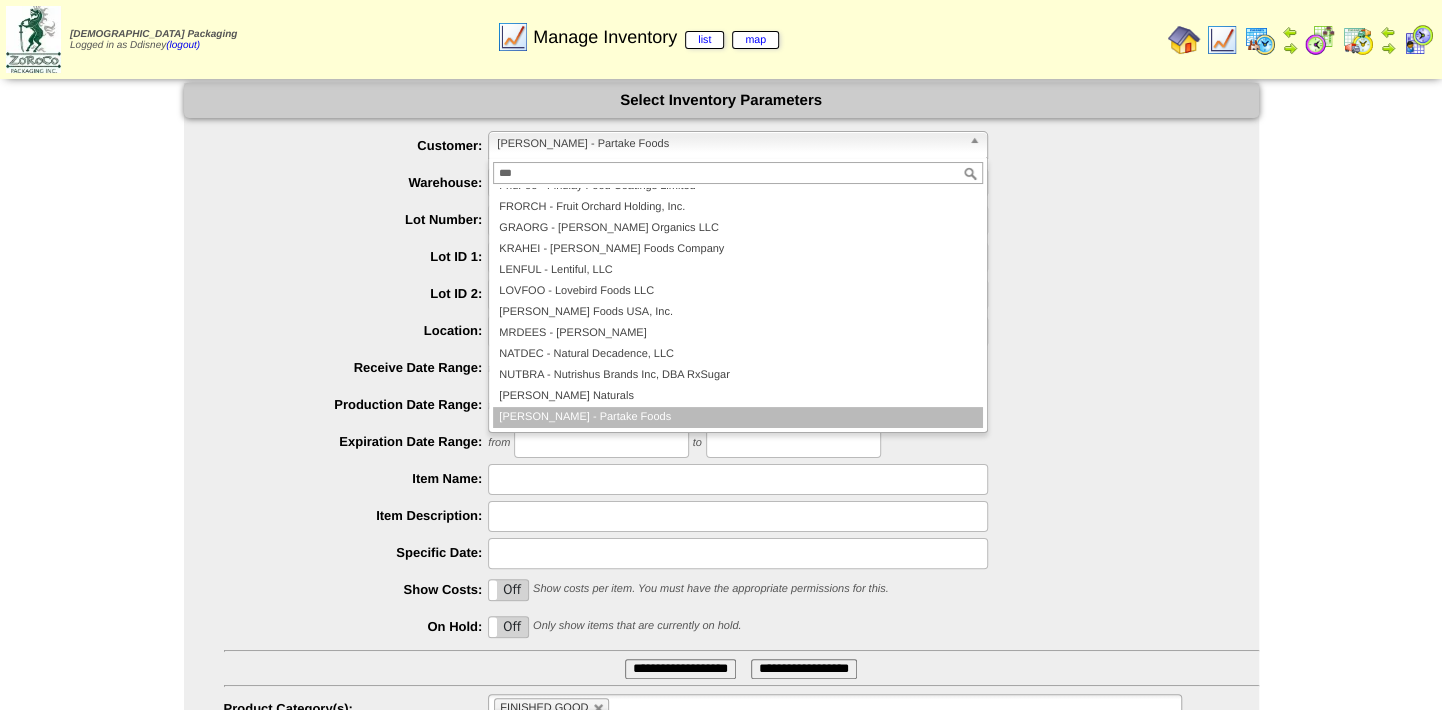 scroll, scrollTop: 0, scrollLeft: 0, axis: both 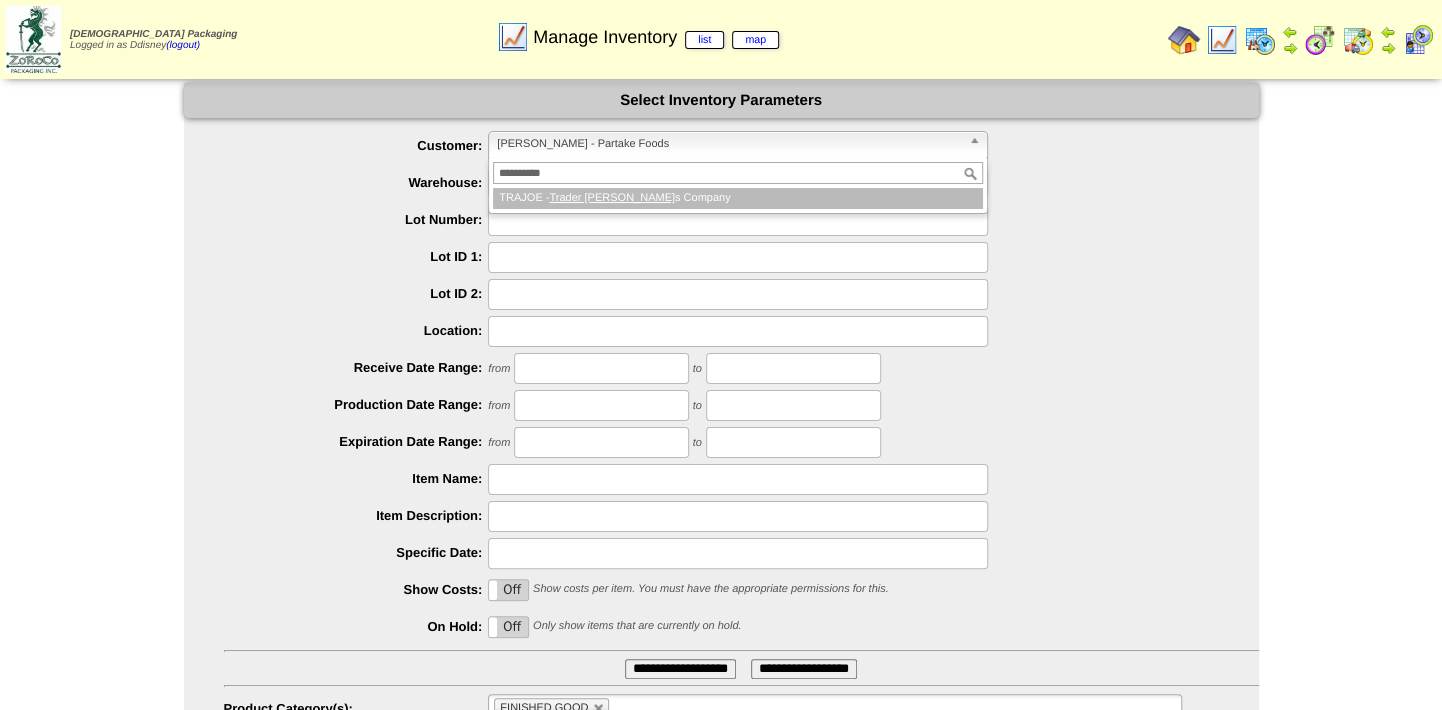 type on "**********" 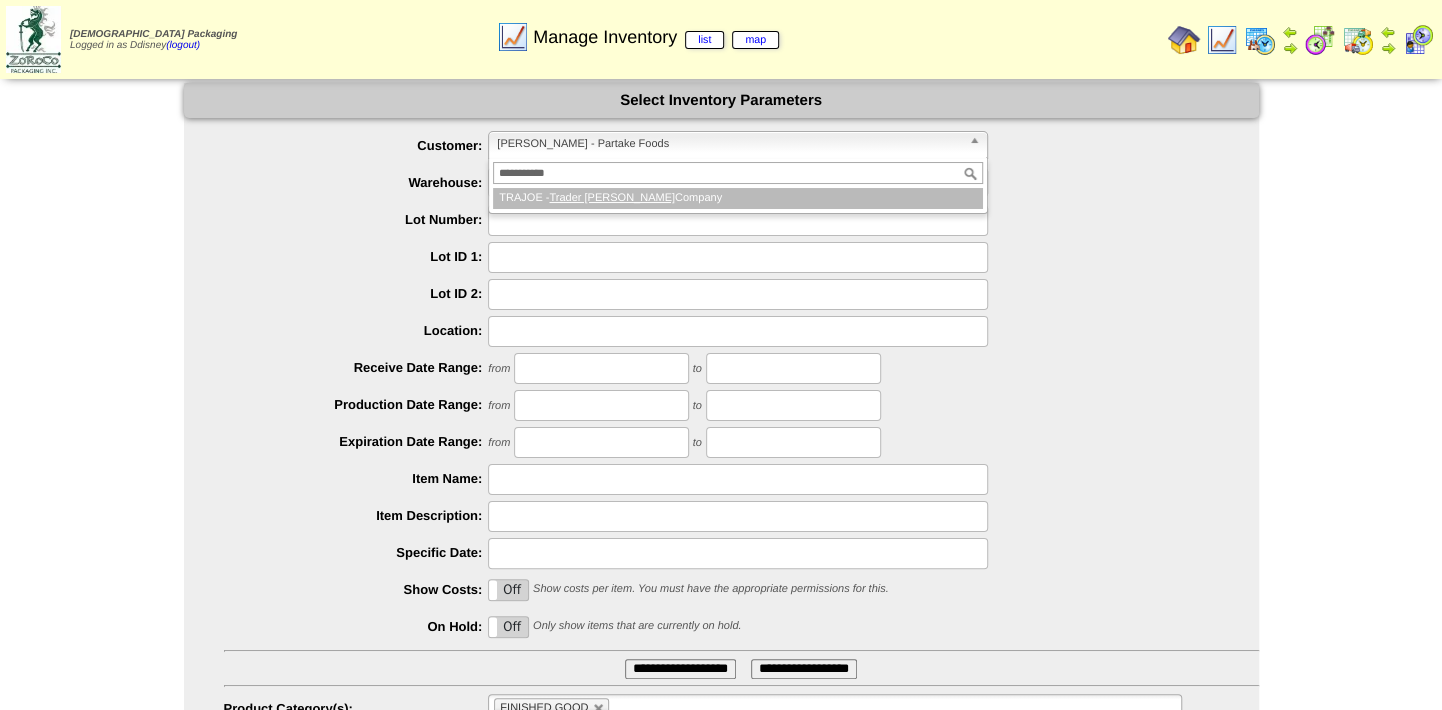 type 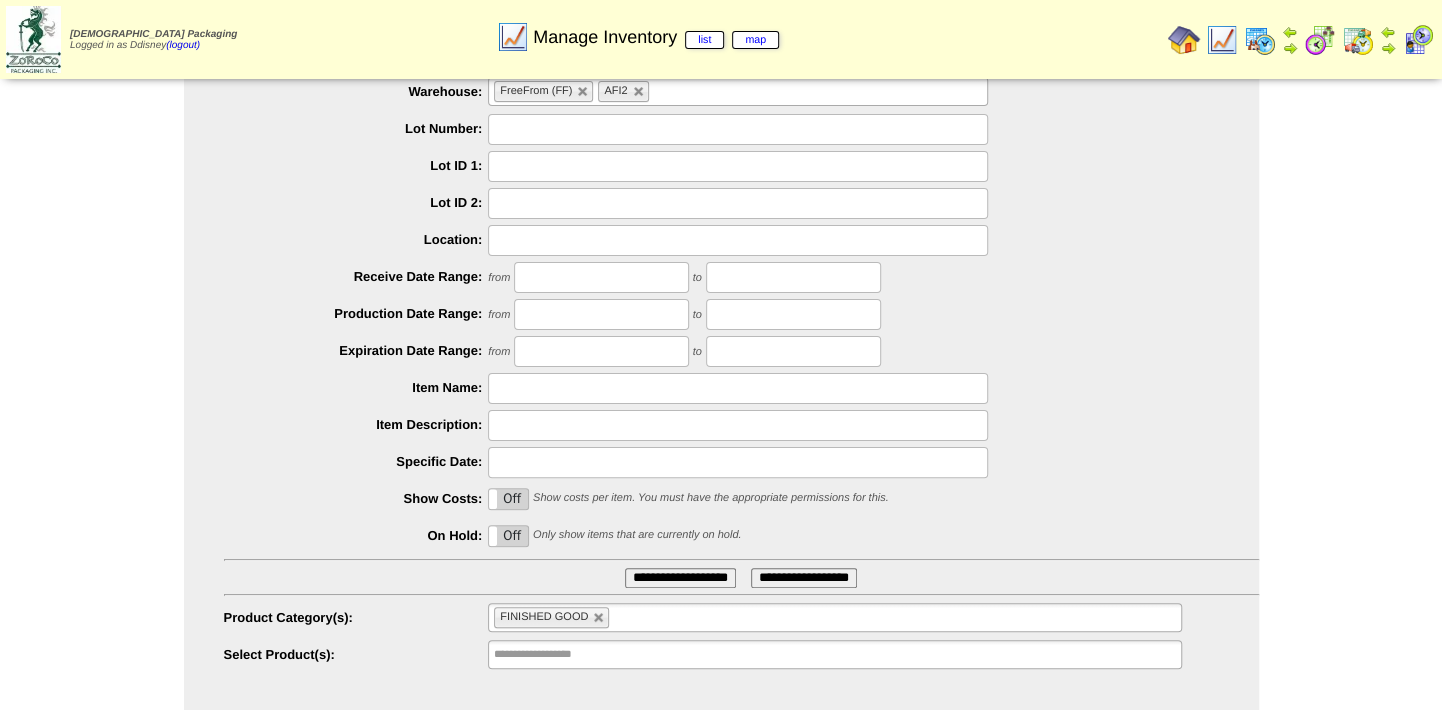 scroll, scrollTop: 123, scrollLeft: 0, axis: vertical 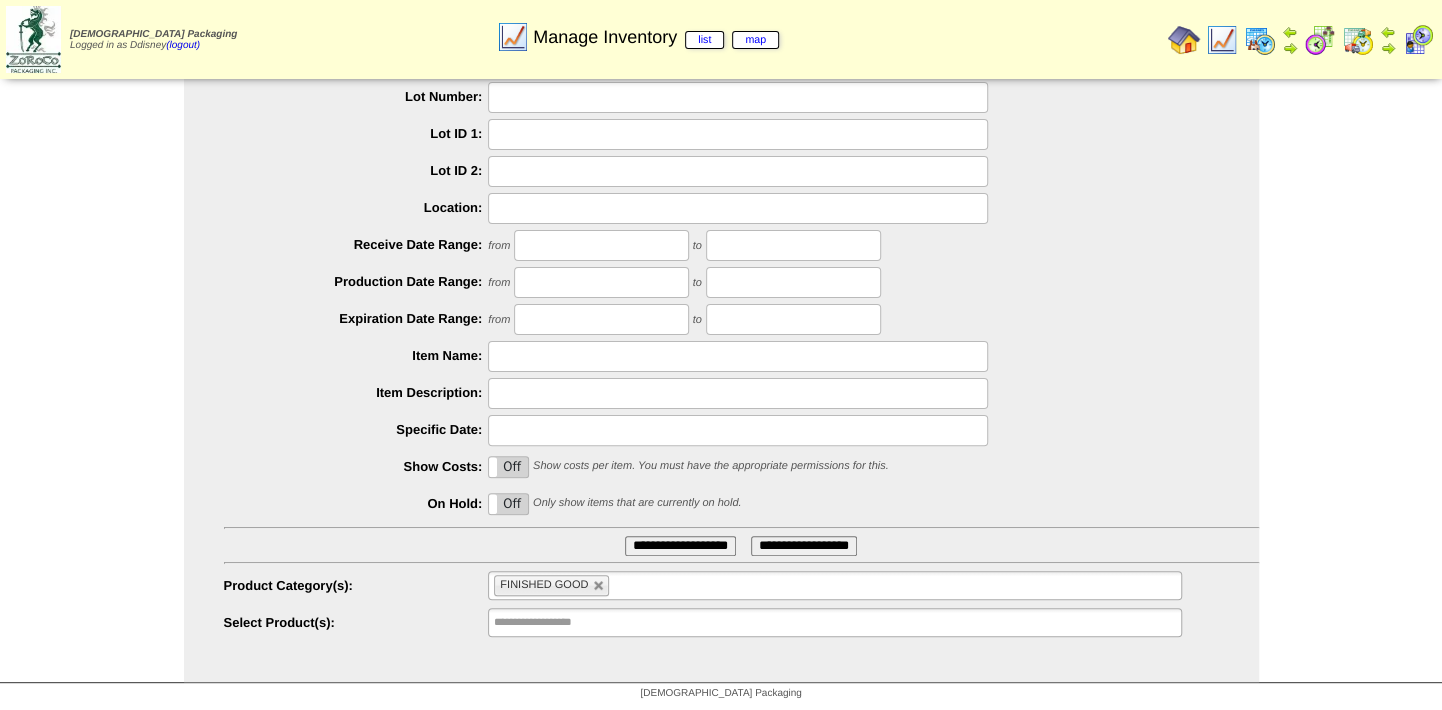 click on "**********" at bounding box center (680, 546) 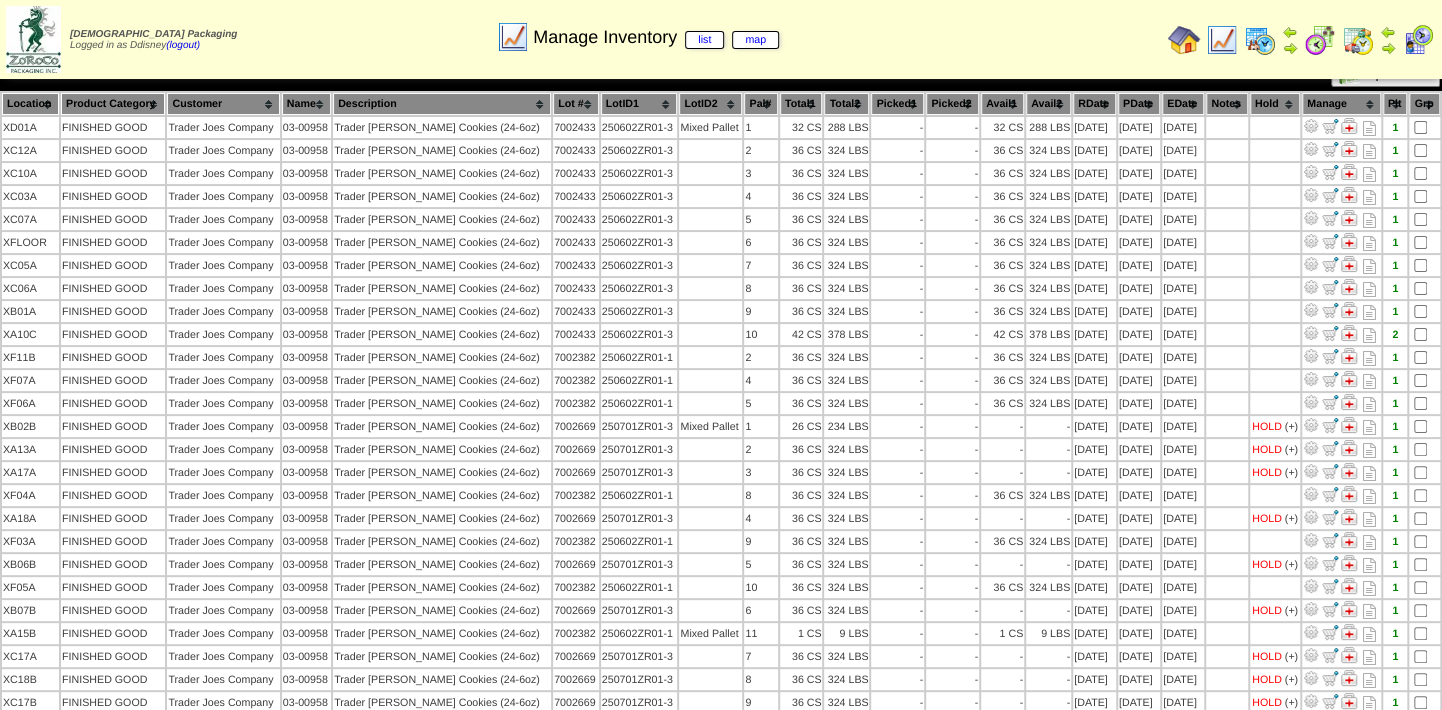 scroll, scrollTop: 0, scrollLeft: 0, axis: both 